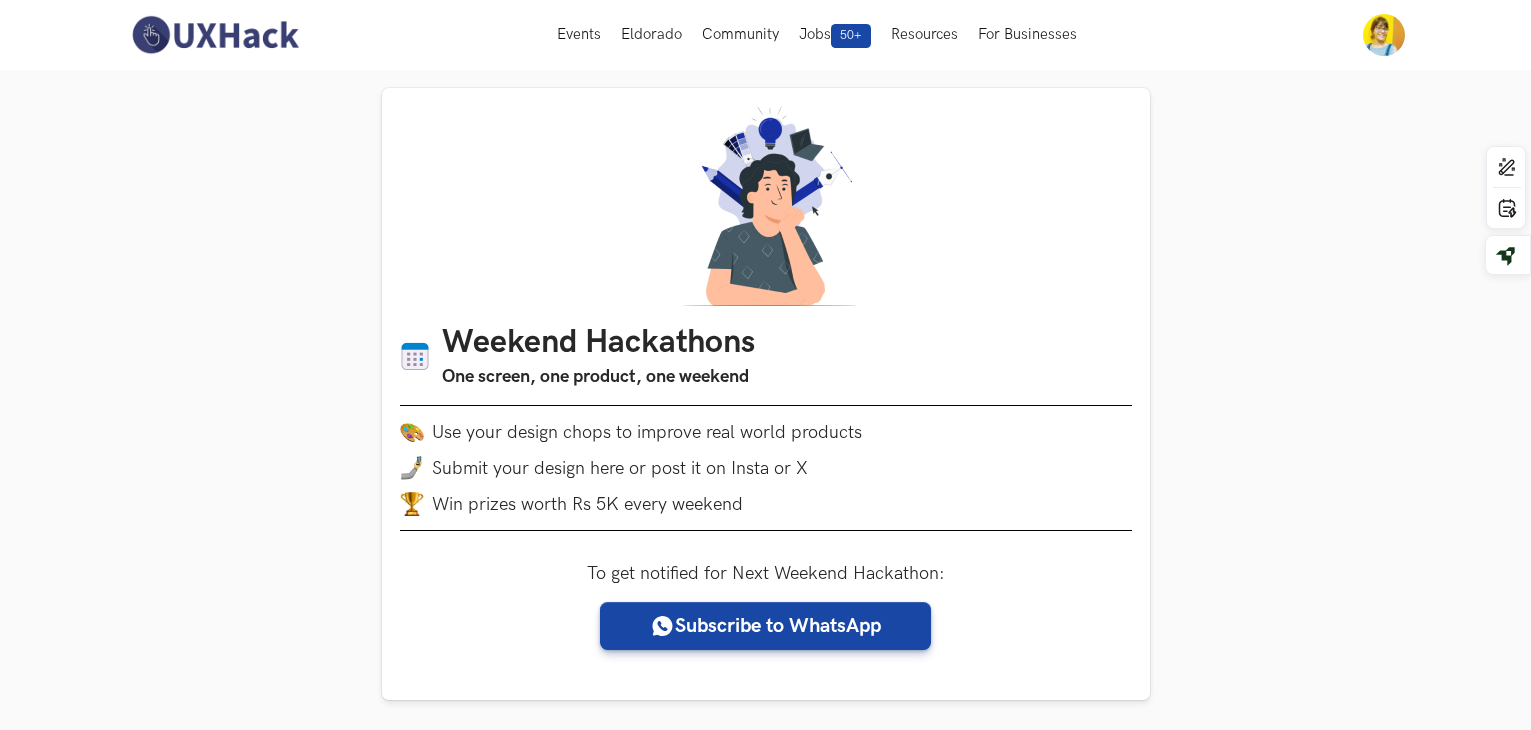 scroll, scrollTop: 0, scrollLeft: 0, axis: both 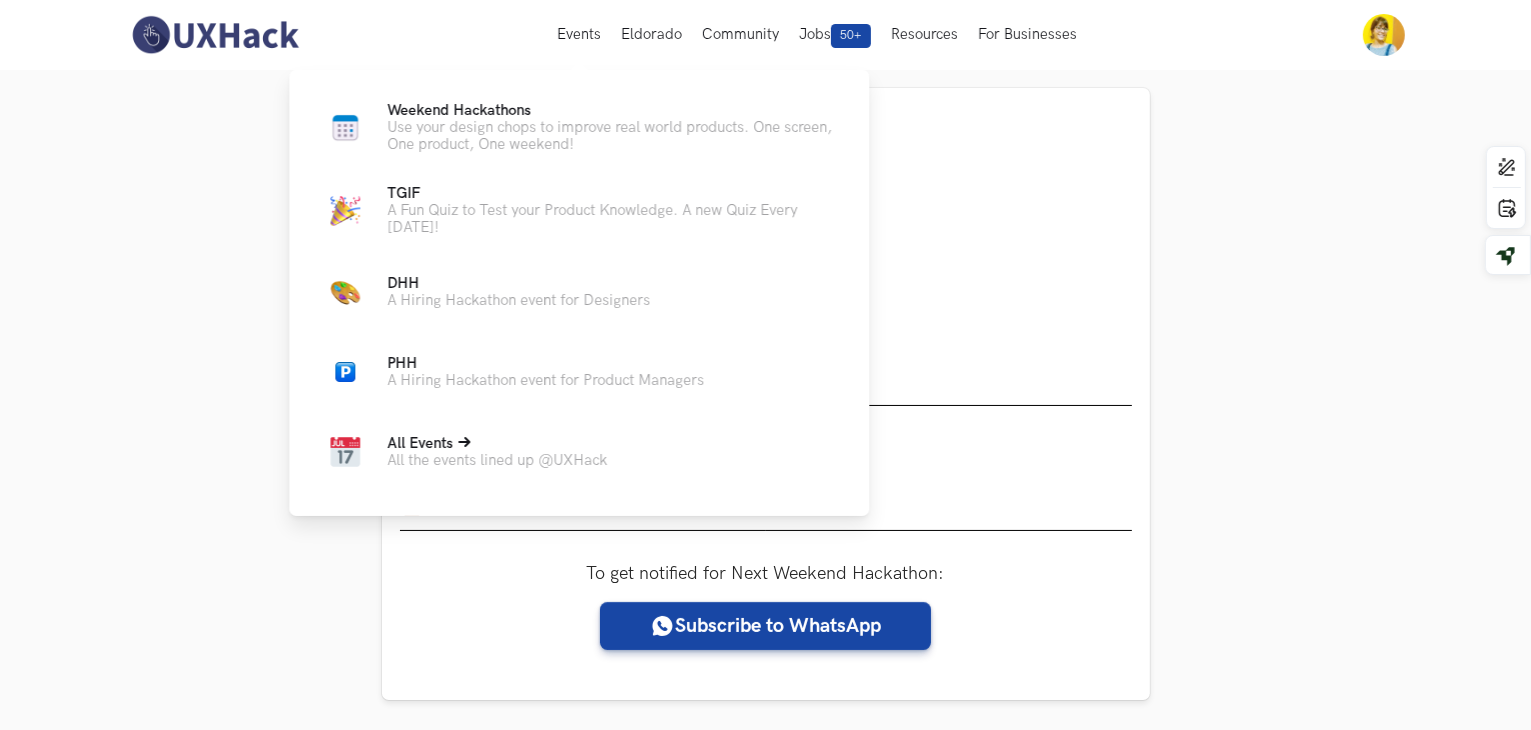 click on "All the events lined up @UXHack" at bounding box center [497, 460] 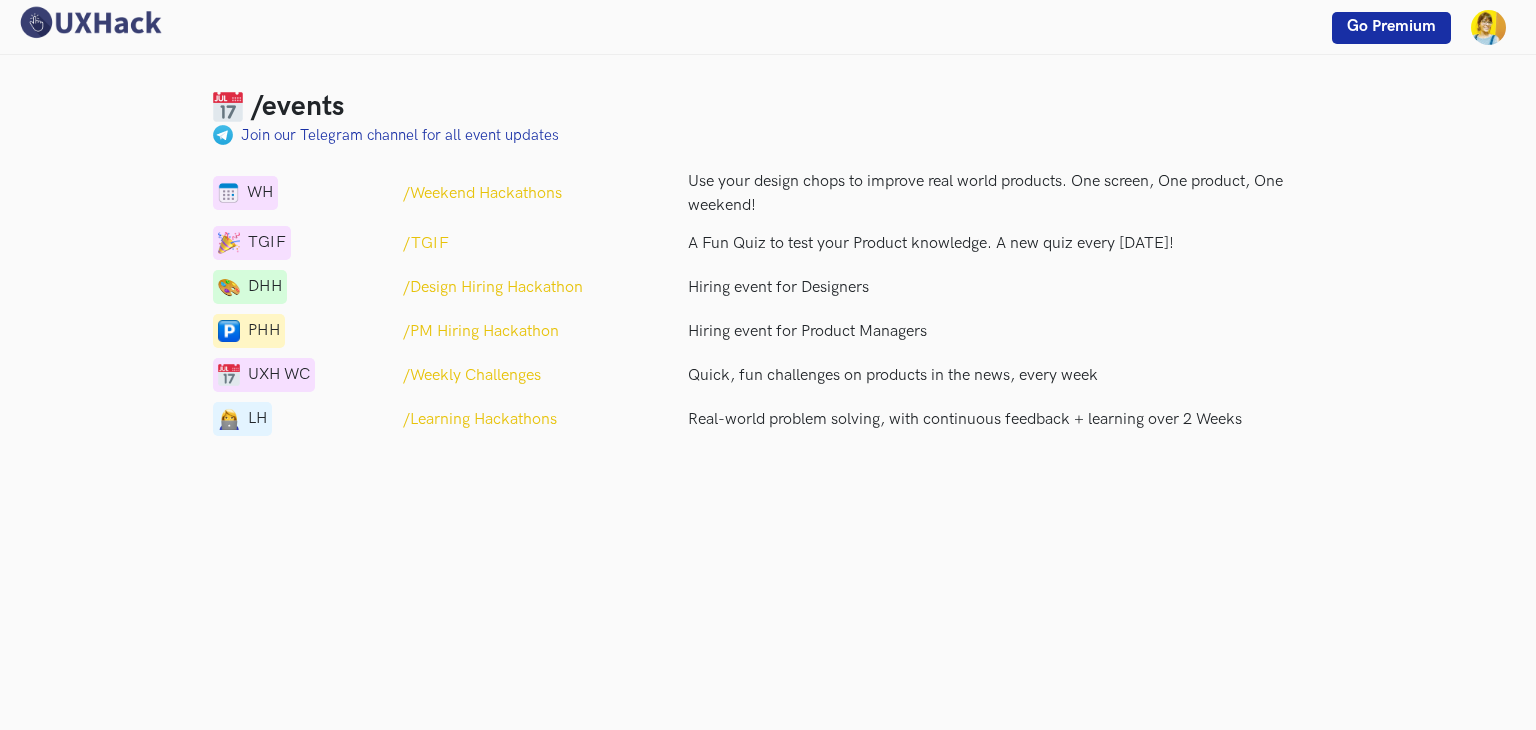 scroll, scrollTop: 0, scrollLeft: 0, axis: both 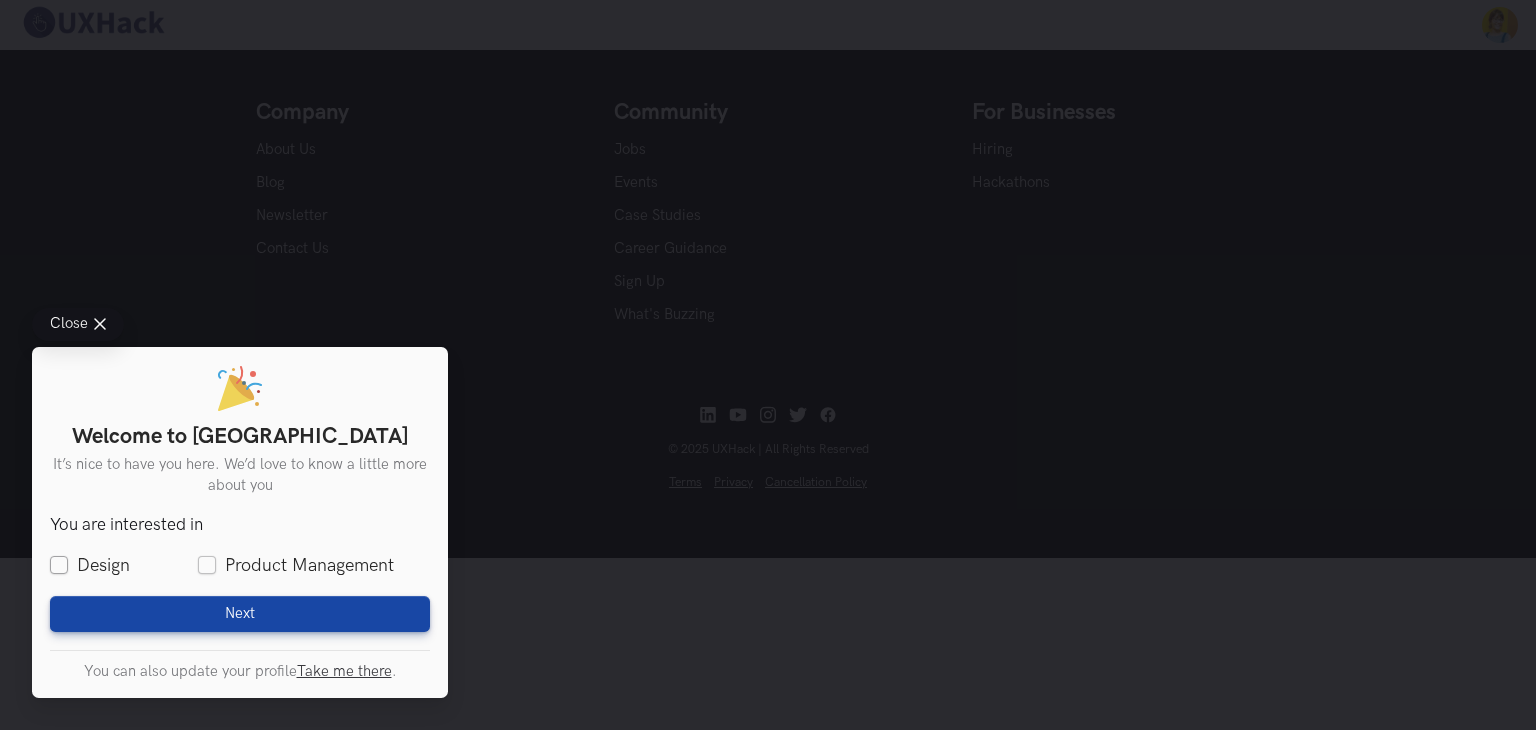 click on "Design" at bounding box center (90, 565) 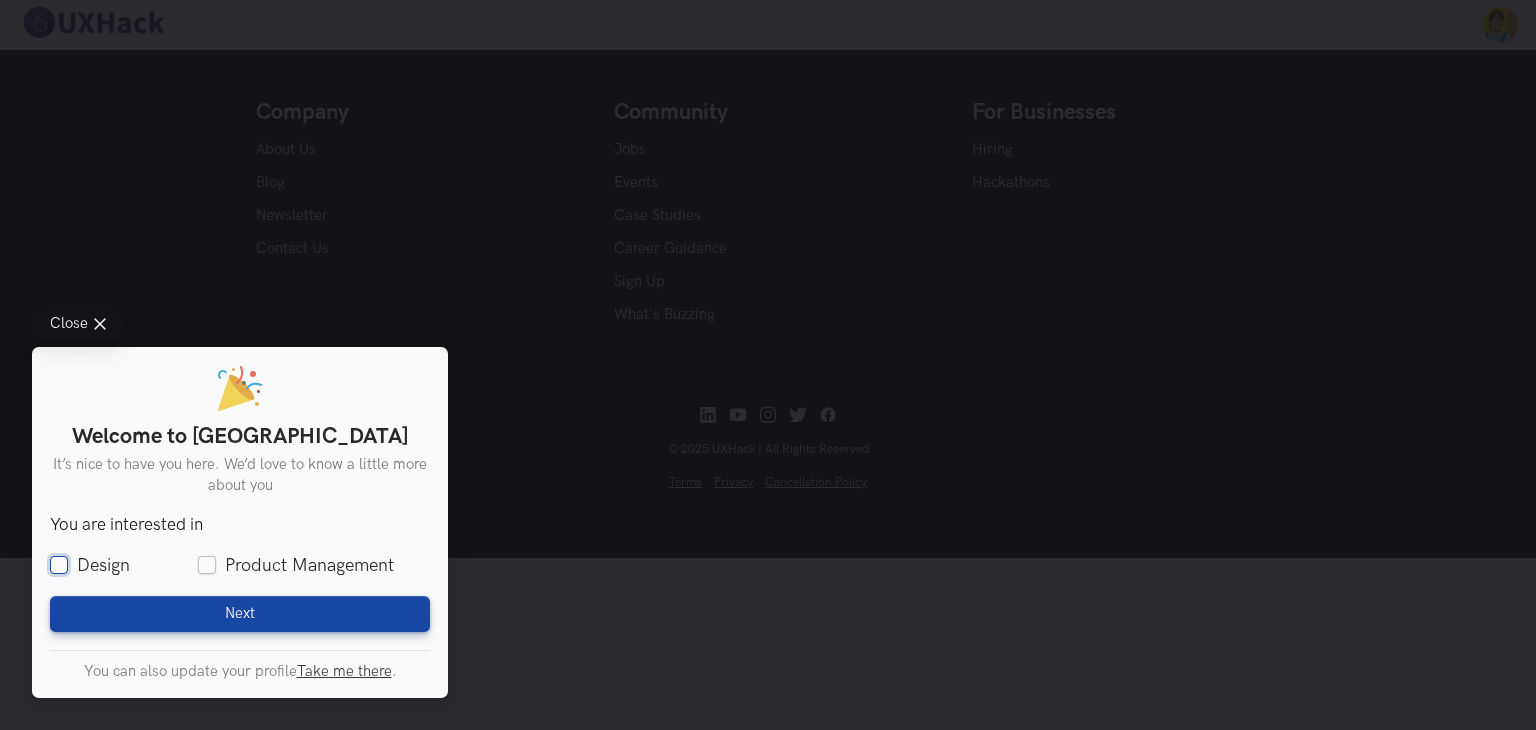 click on "Design" at bounding box center (59, 566) 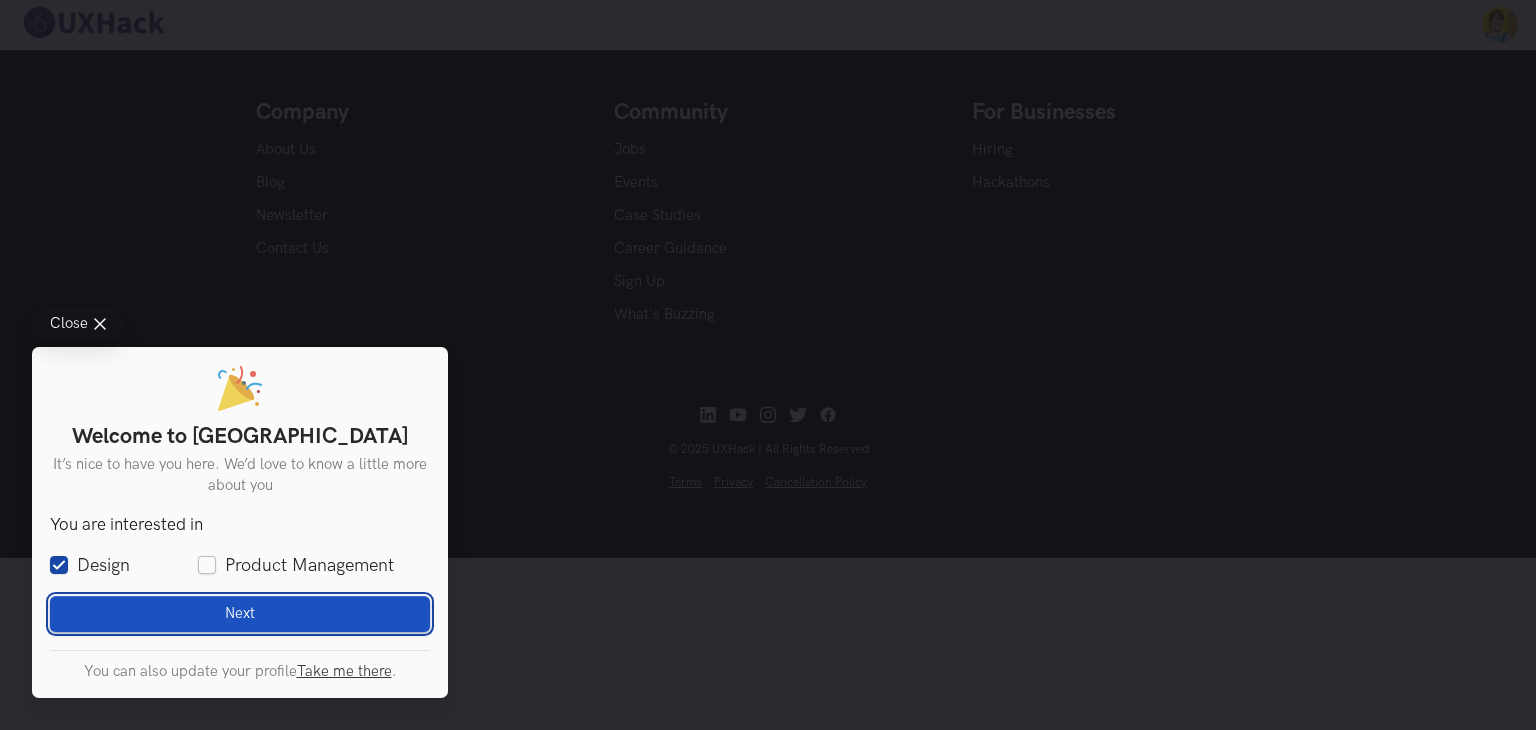 click on "Next   Loading" at bounding box center [240, 614] 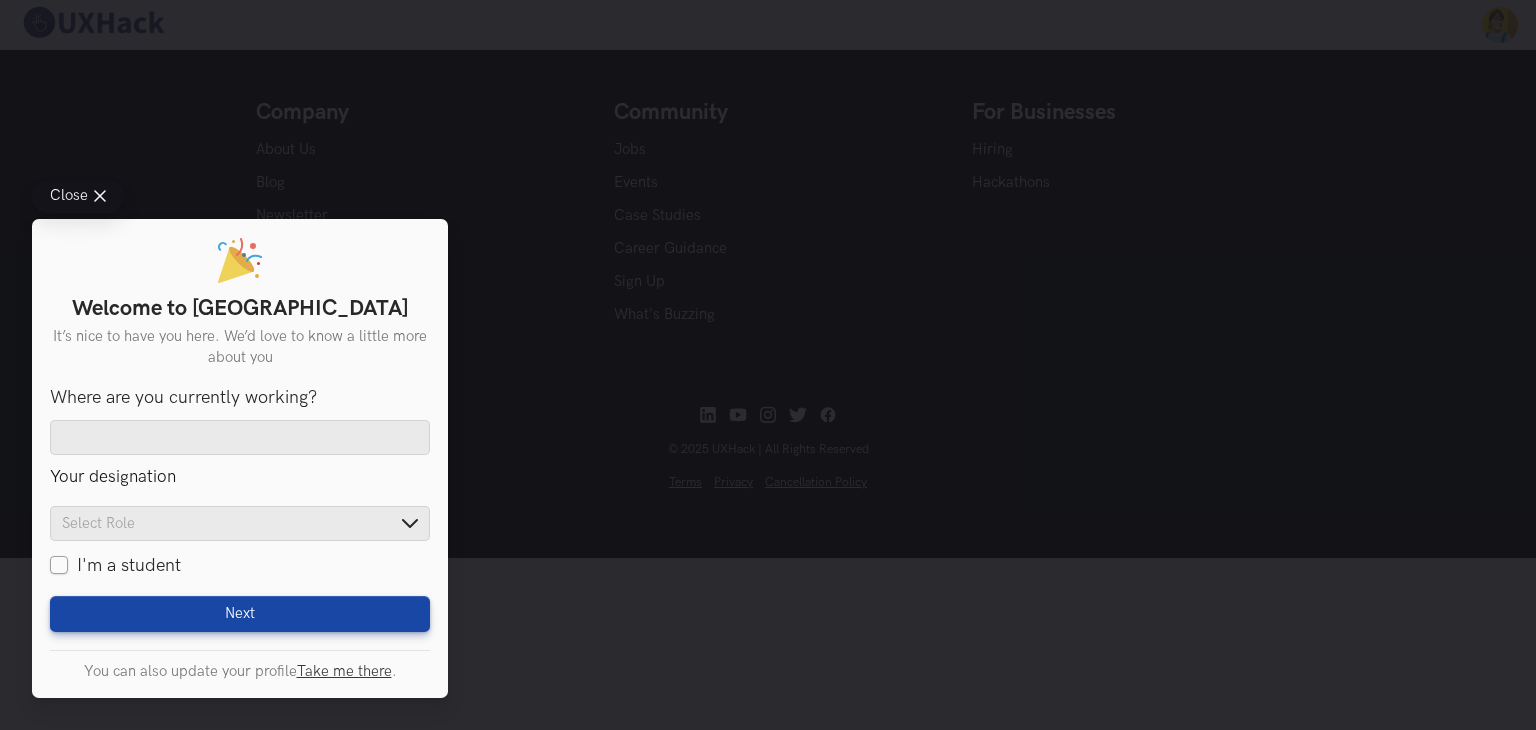 click on "I'm a student" at bounding box center (115, 565) 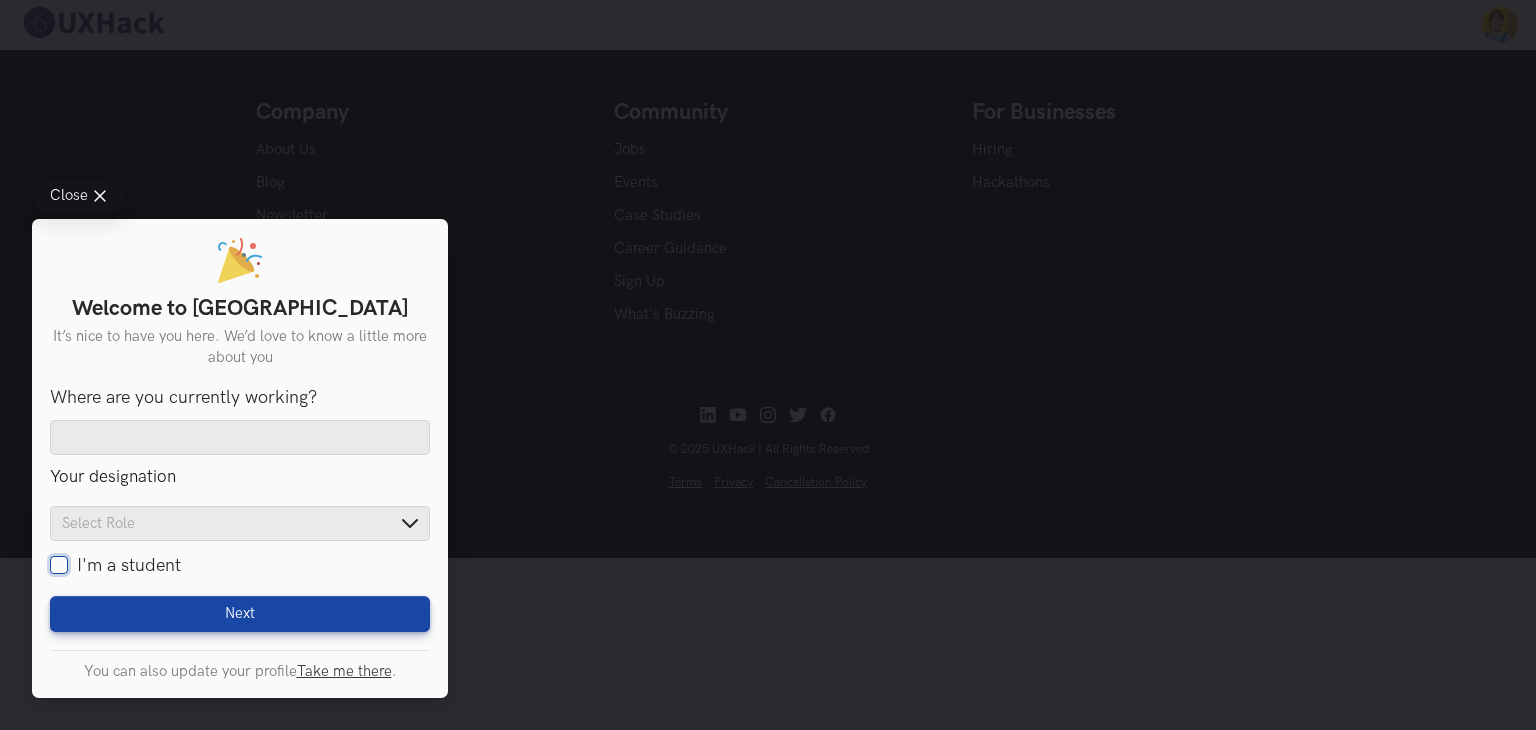 click on "I'm a student" at bounding box center [59, 566] 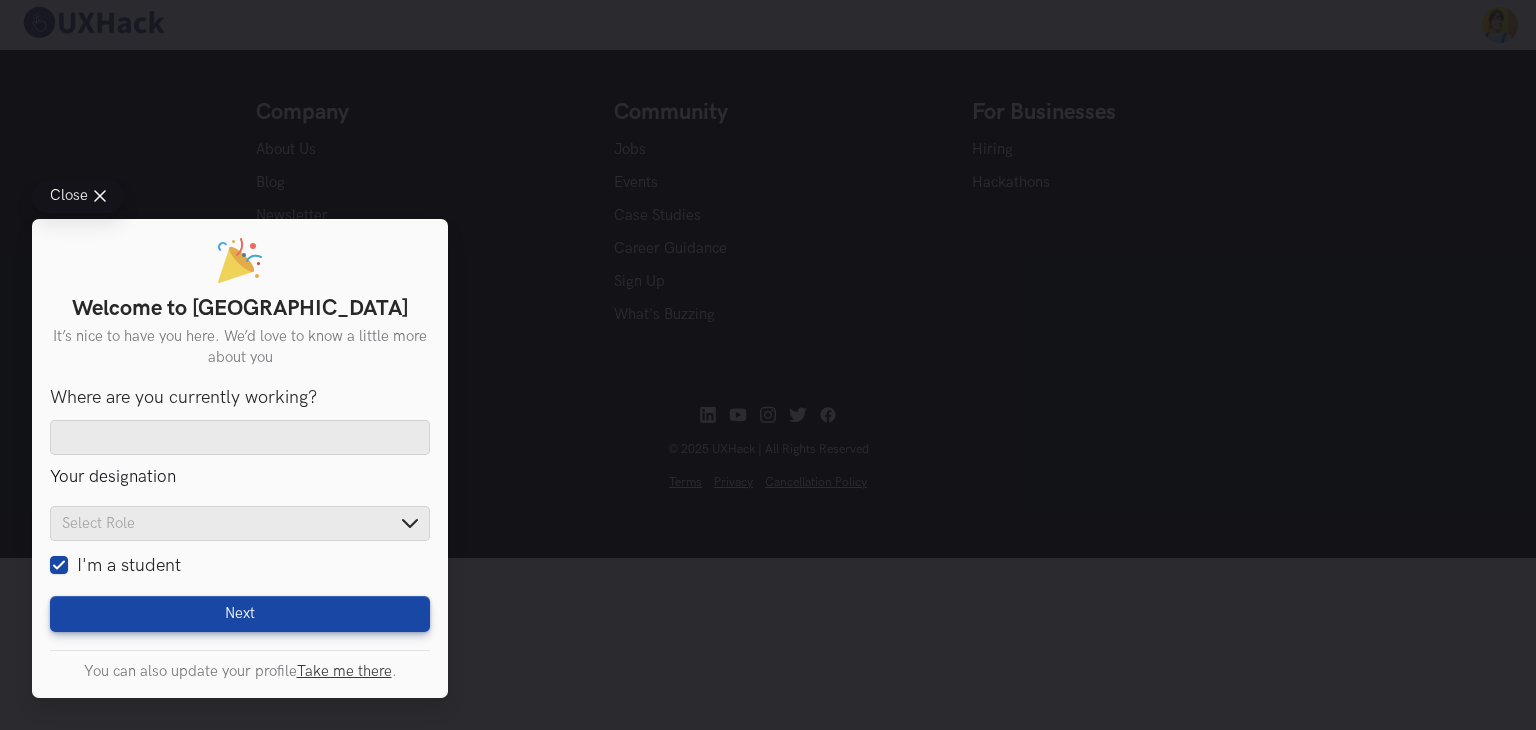 click on "Product Designer" at bounding box center [240, 619] 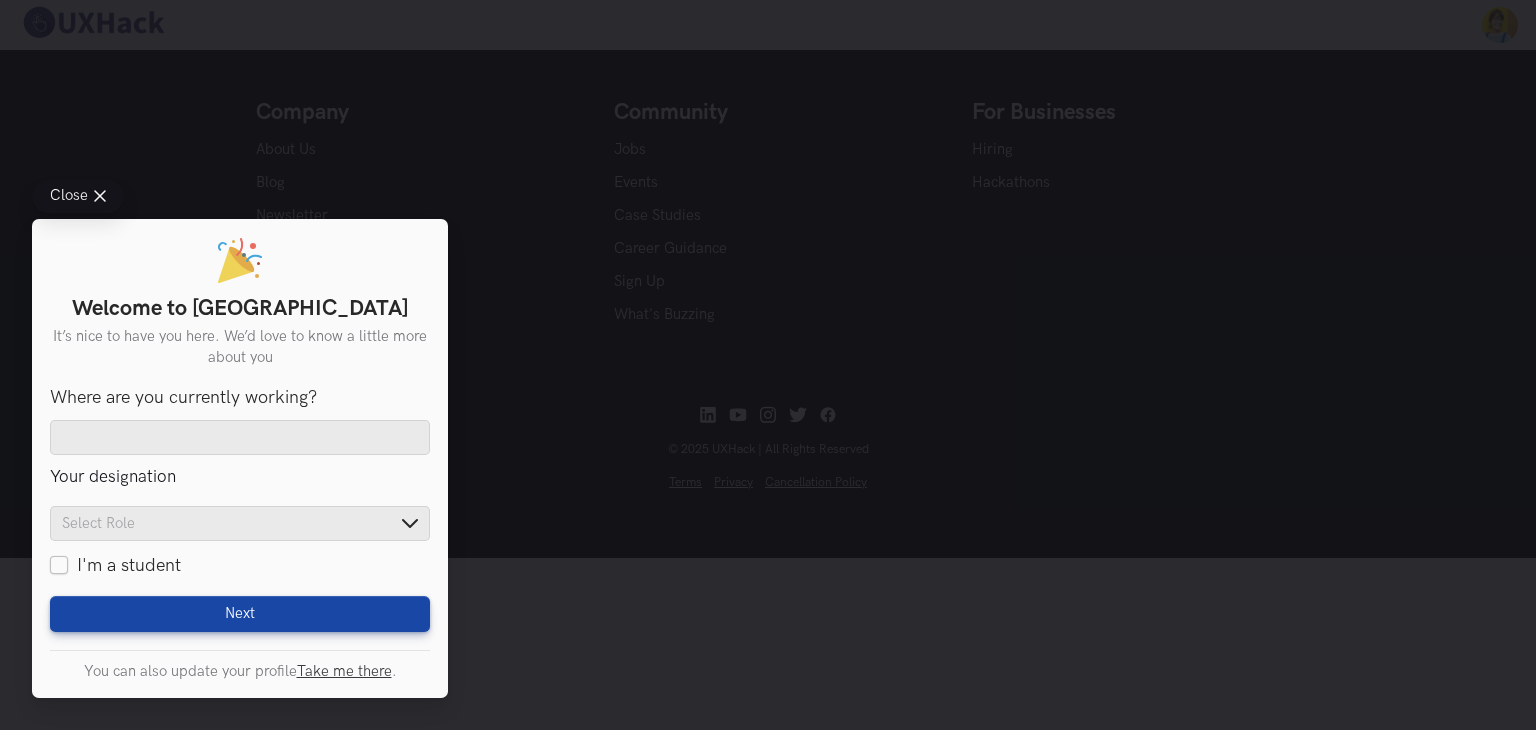 type on "Product Designer" 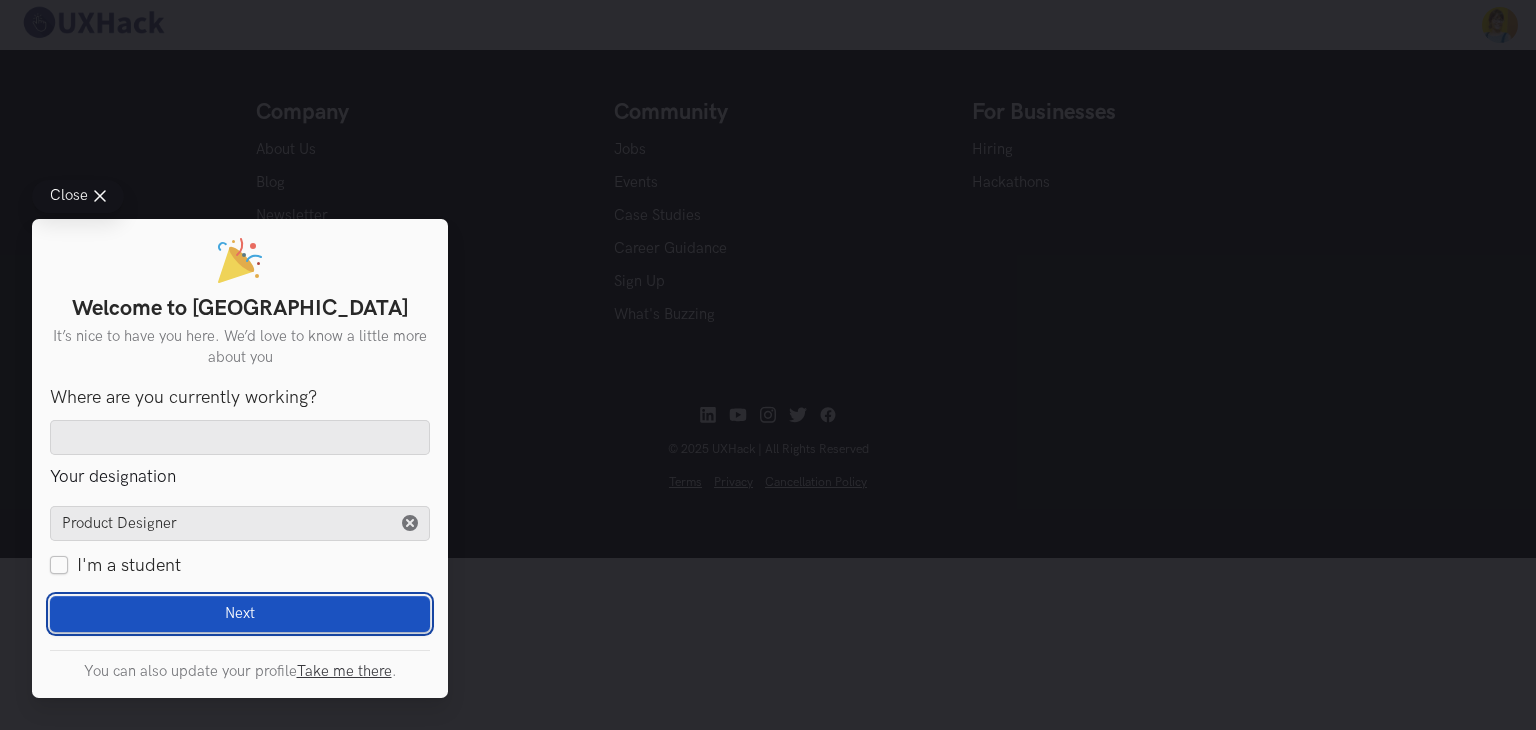 click on "Next   Loading" at bounding box center [240, 614] 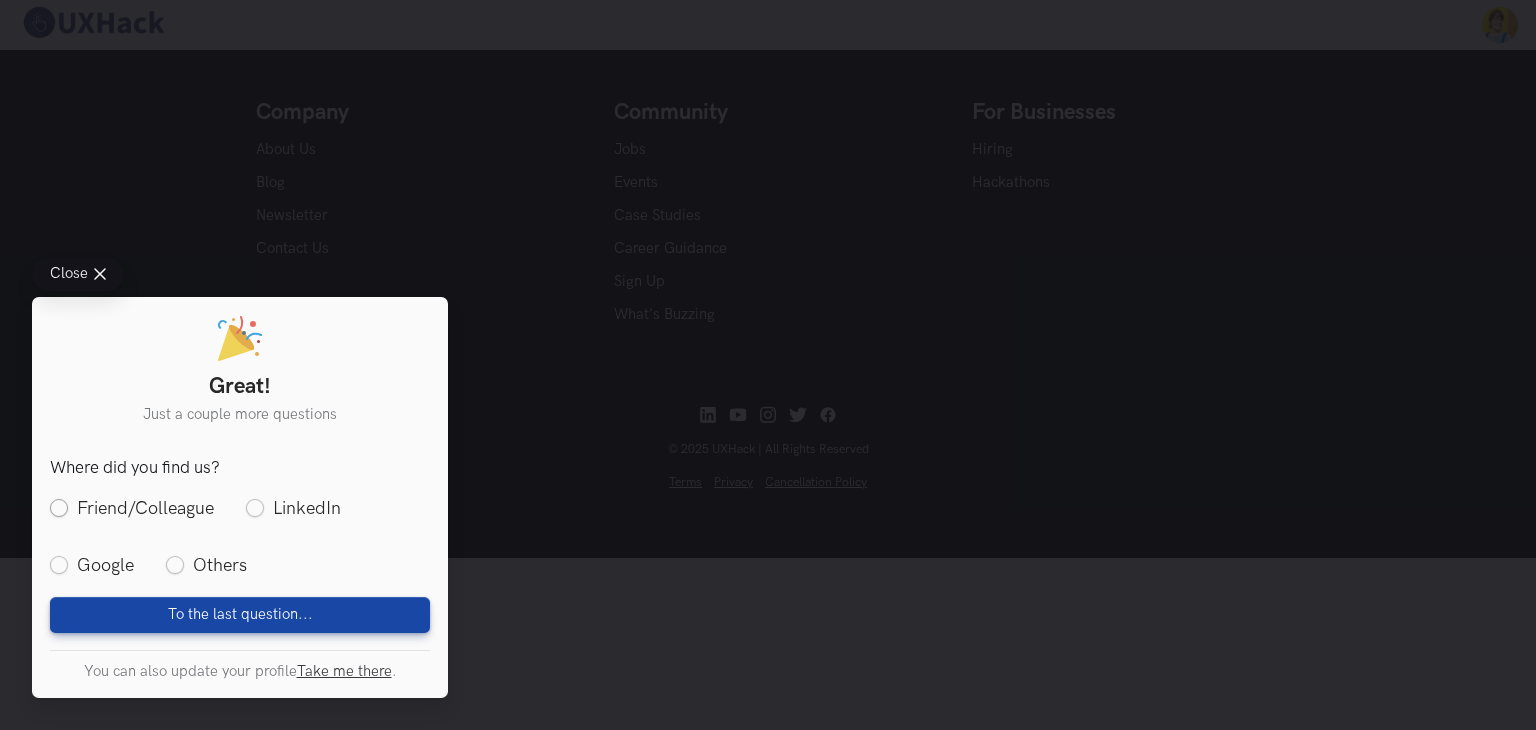 click on "Friend/Colleague" at bounding box center (132, 508) 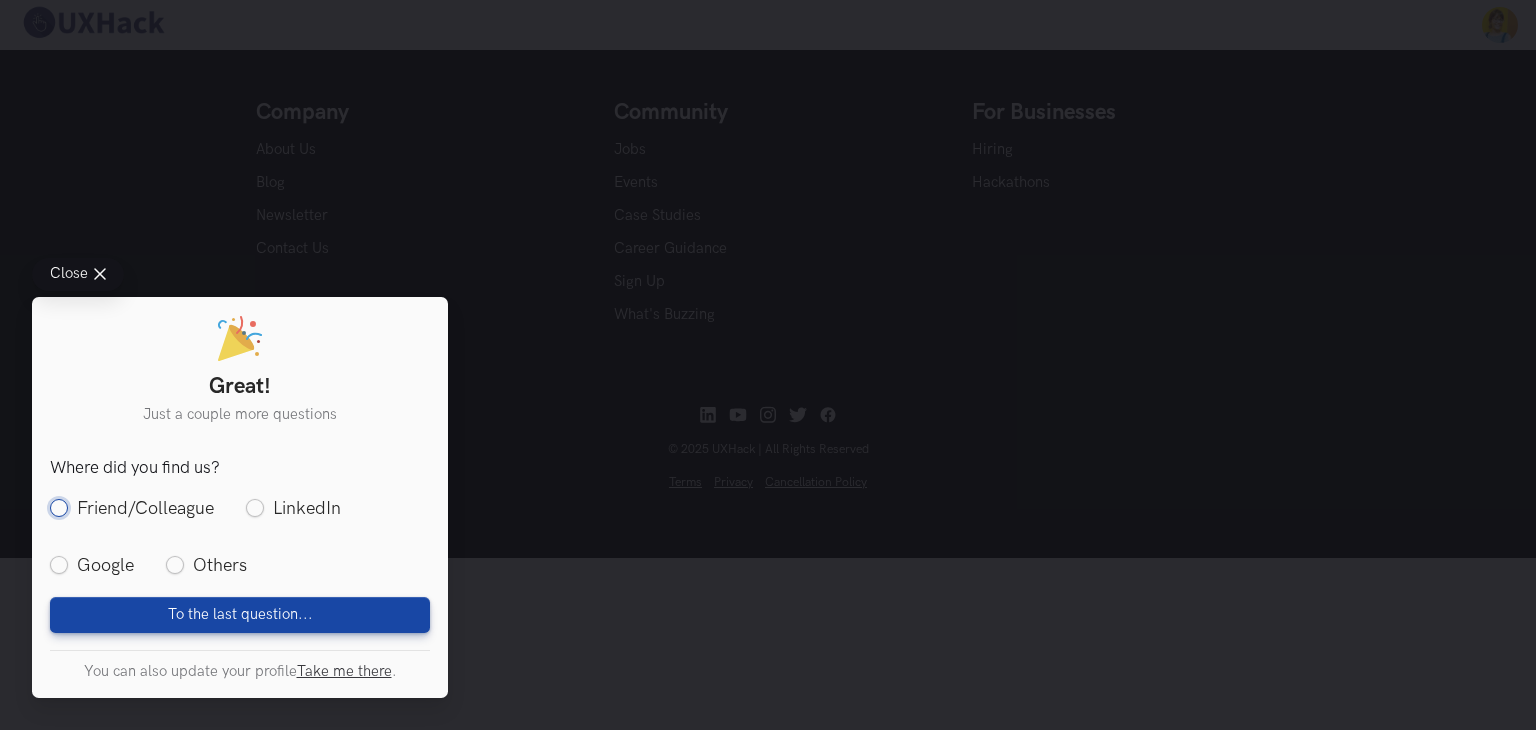 click on "Friend/Colleague" at bounding box center (59, 508) 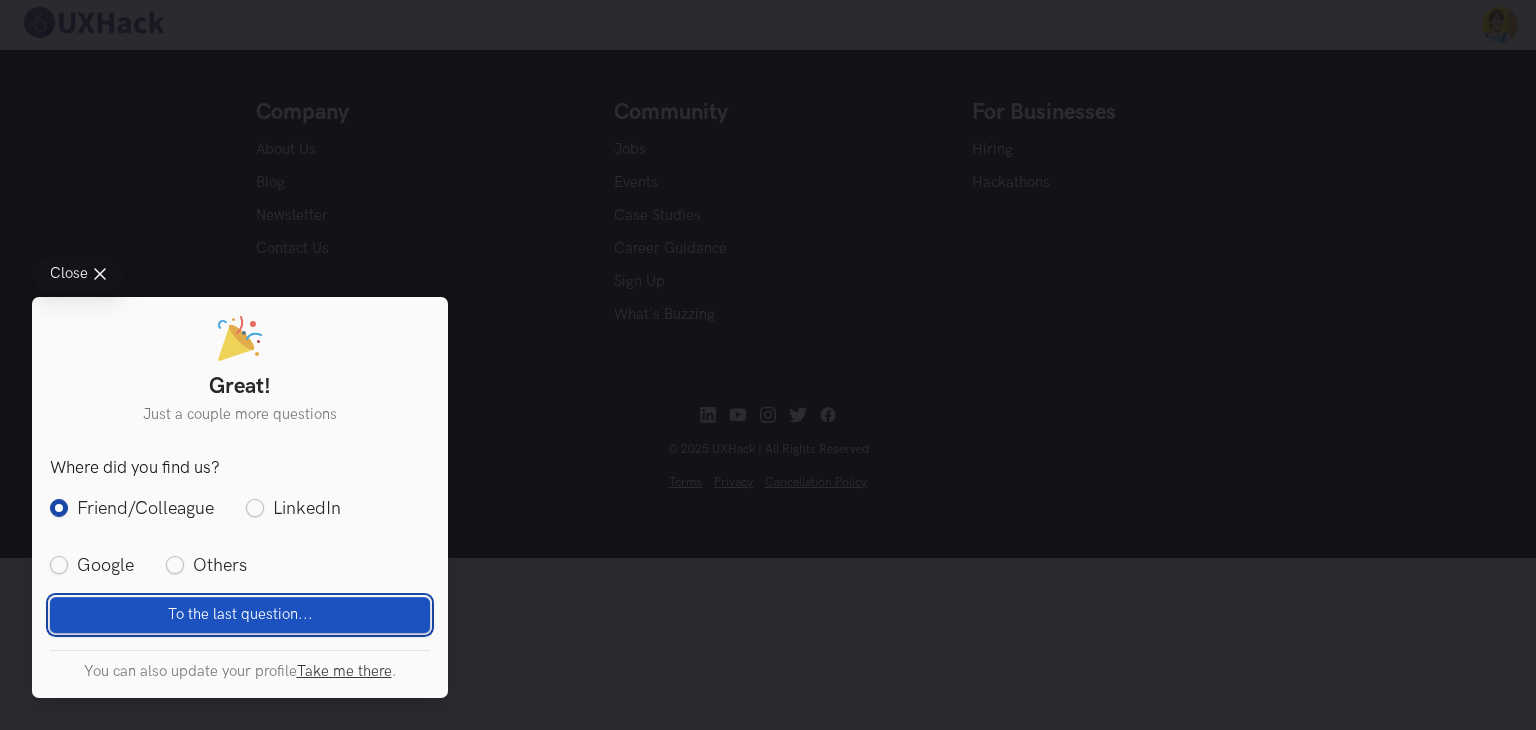 click on "To the last question...   Loading" at bounding box center (240, 614) 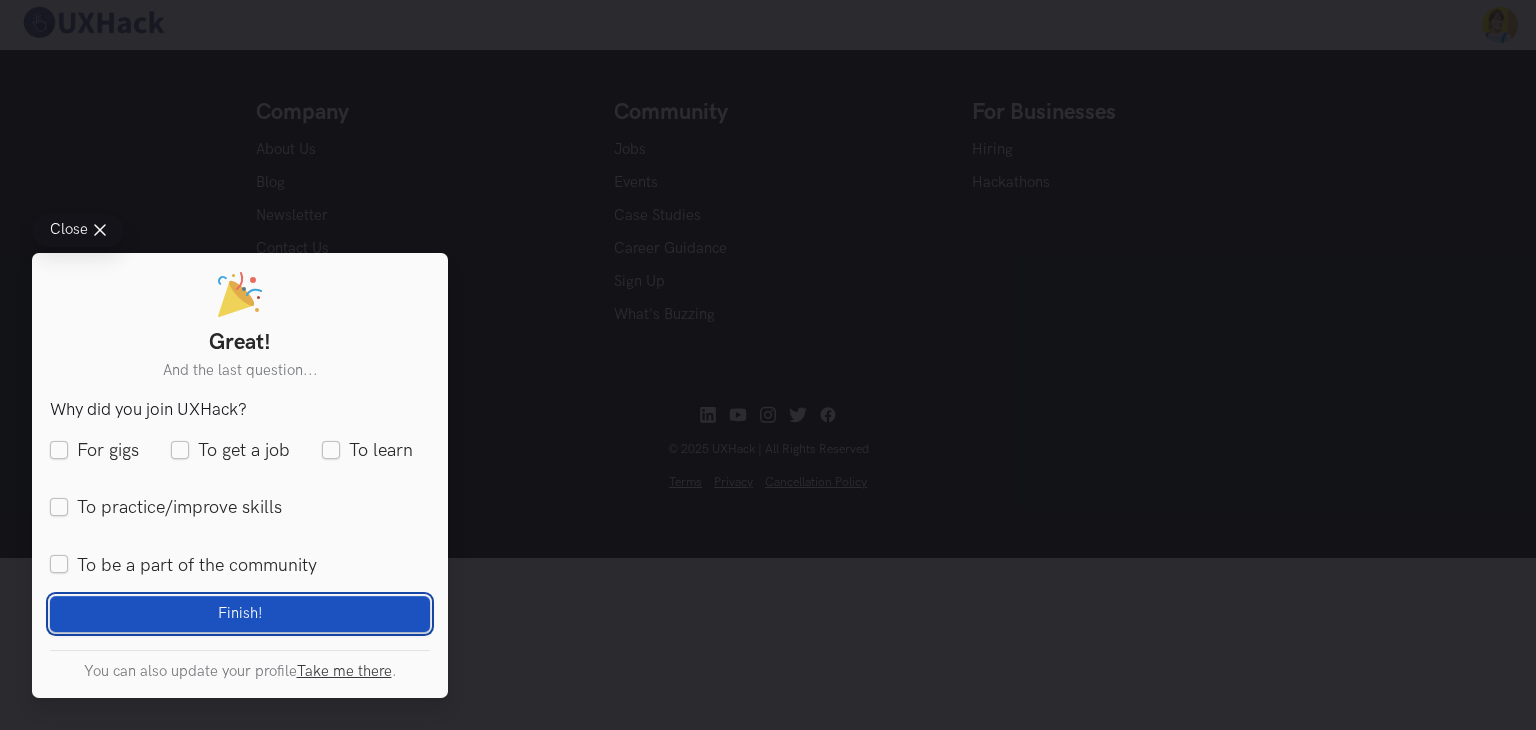 click on "Finish!   Loading" at bounding box center (240, 614) 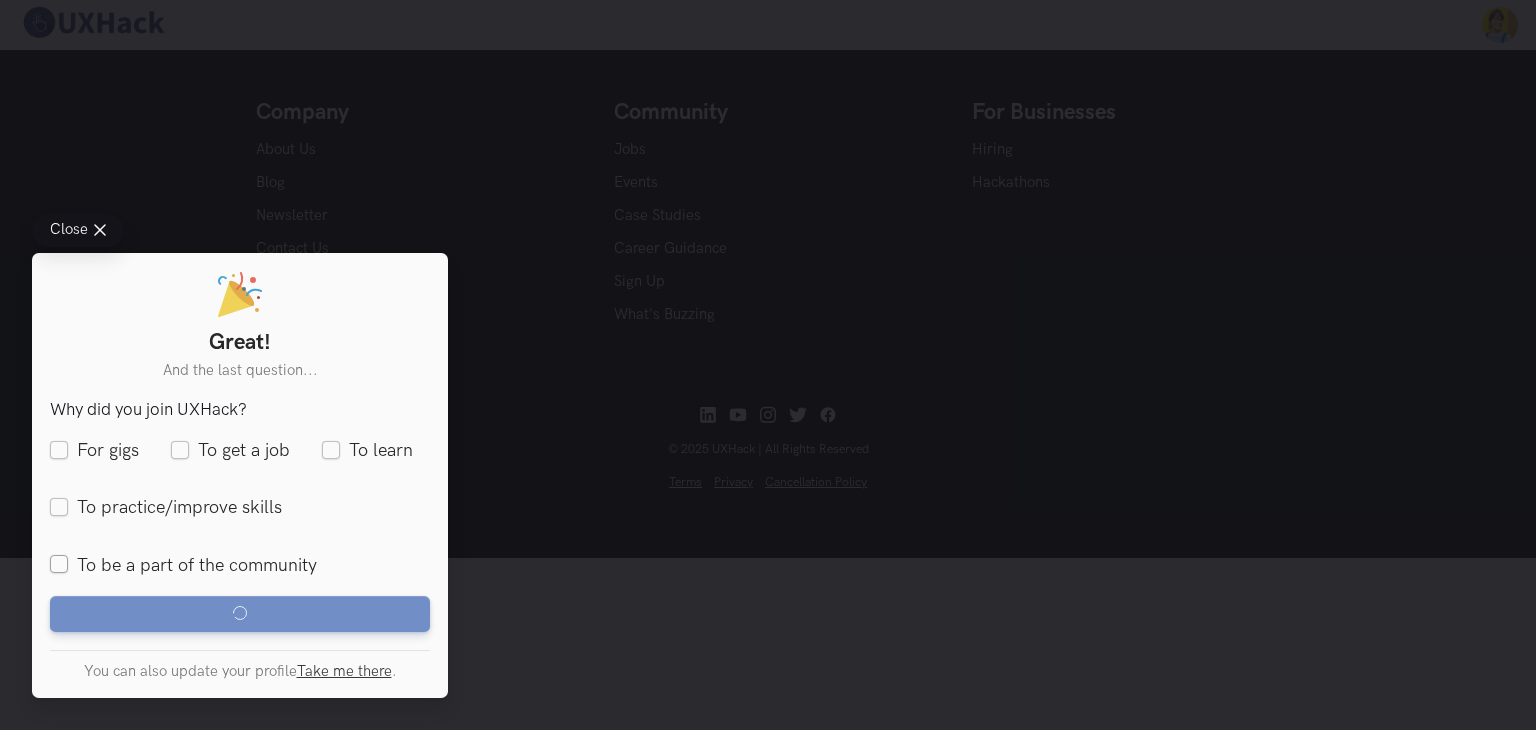 click on "To be a part of the community" at bounding box center (183, 565) 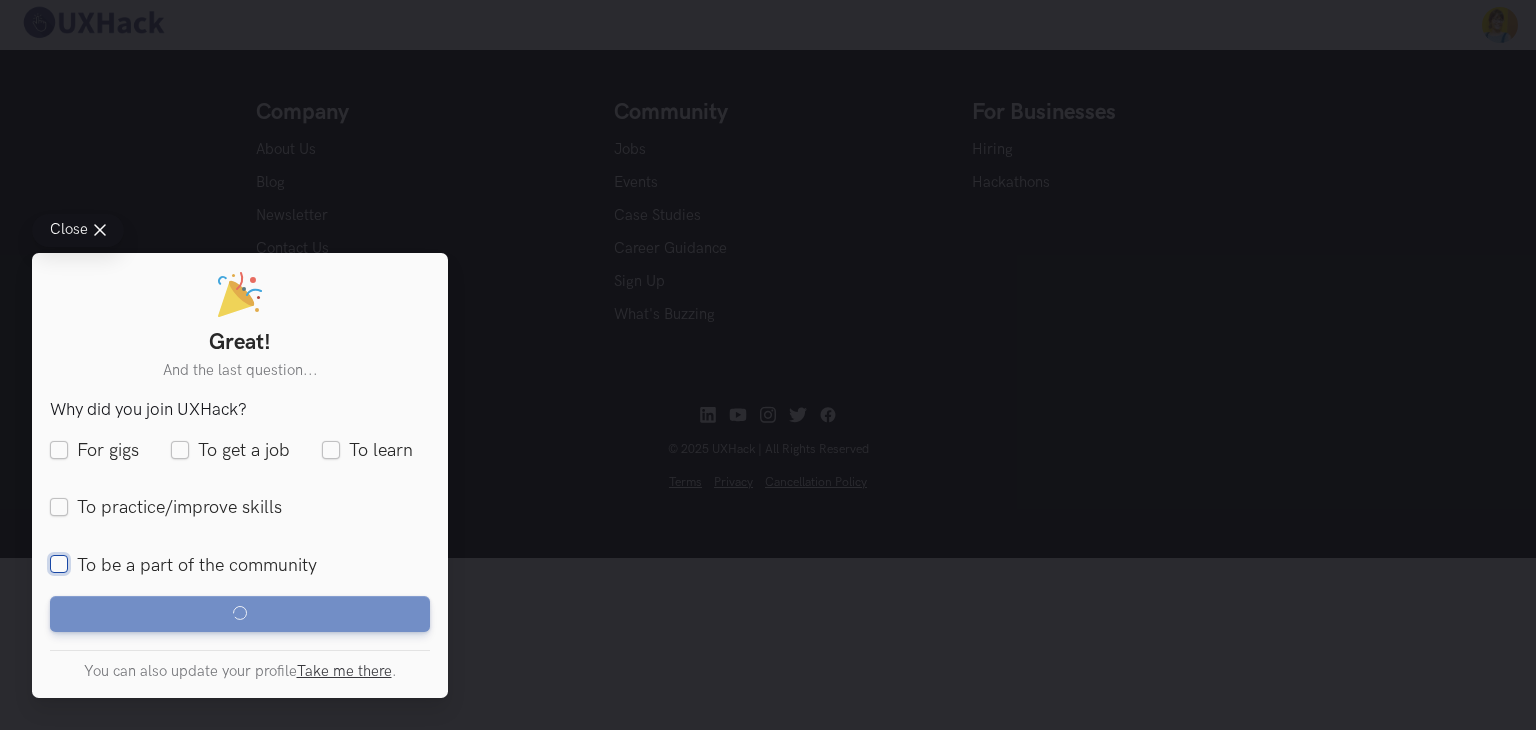 click on "To be a part of the community" at bounding box center (59, 566) 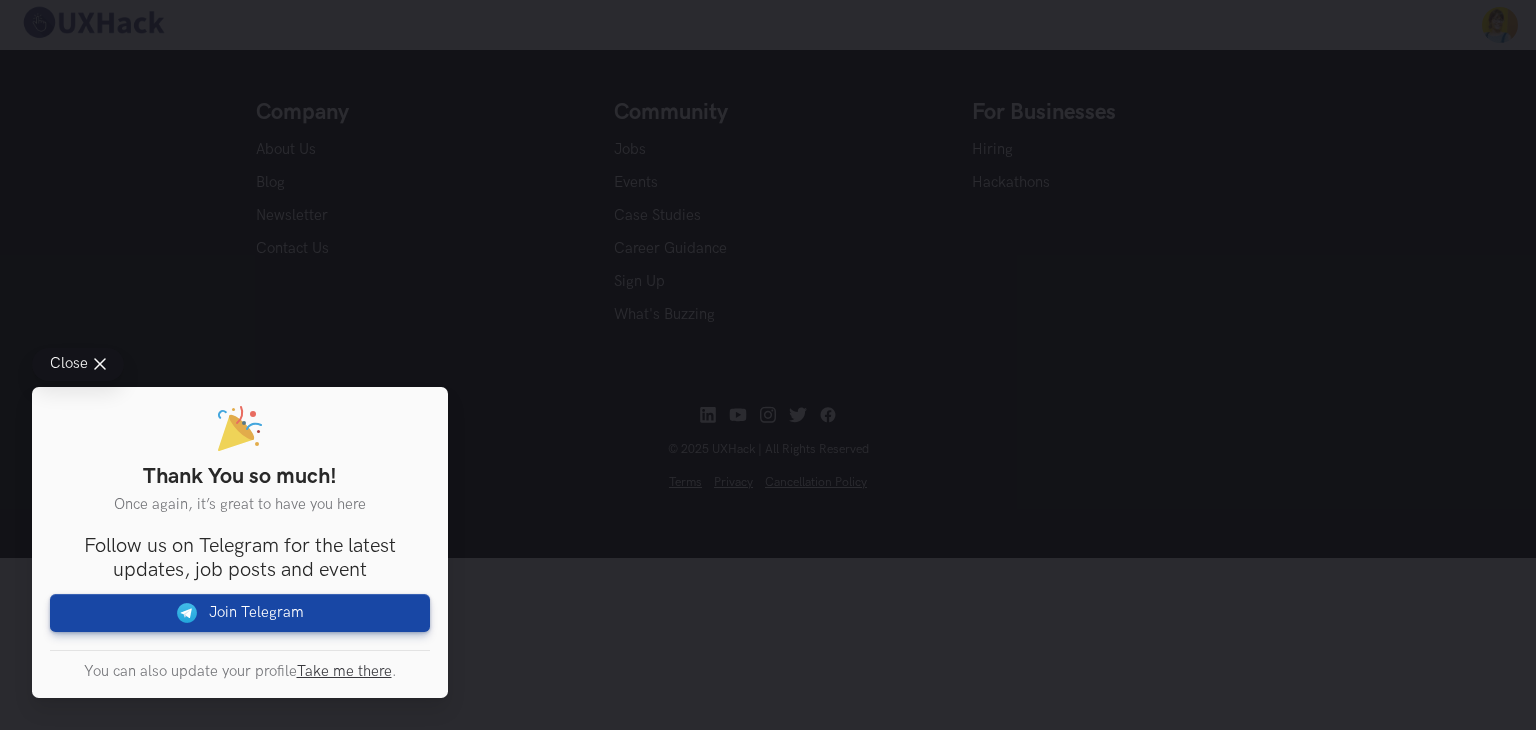 click on "Close Thank You so much! Once again, it’s great to have you here You are interested in Design Product Management Where are you currently working? Your designation Product Designer Senior UX Designer UX Designer UI UX Designer UX Researcher Associate Product Manager Product Manager Senior Product Manager Others Product Designer Open selection Reset selection Design Product Designer Product Designer Senior UX Designer Senior UX Designer UX Designer UX Designer UI UX Designer UI UX Designer UX Researcher UX Researcher Product Associate Product Manager Associate Product Manager Product Manager Product Manager Senior Product Manager Senior Product Manager others Others 11  results found. I'm a student Where did you find us? Friend/Colleague LinkedIn Google Others Why did you join [PERSON_NAME]? For gigs To get a job To learn To practice/improve skills To be a part of the community Finish!   Loading Follow us on Telegram for the latest updates, job posts and event Join Telegram You can also update your profile  ." at bounding box center (768, 365) 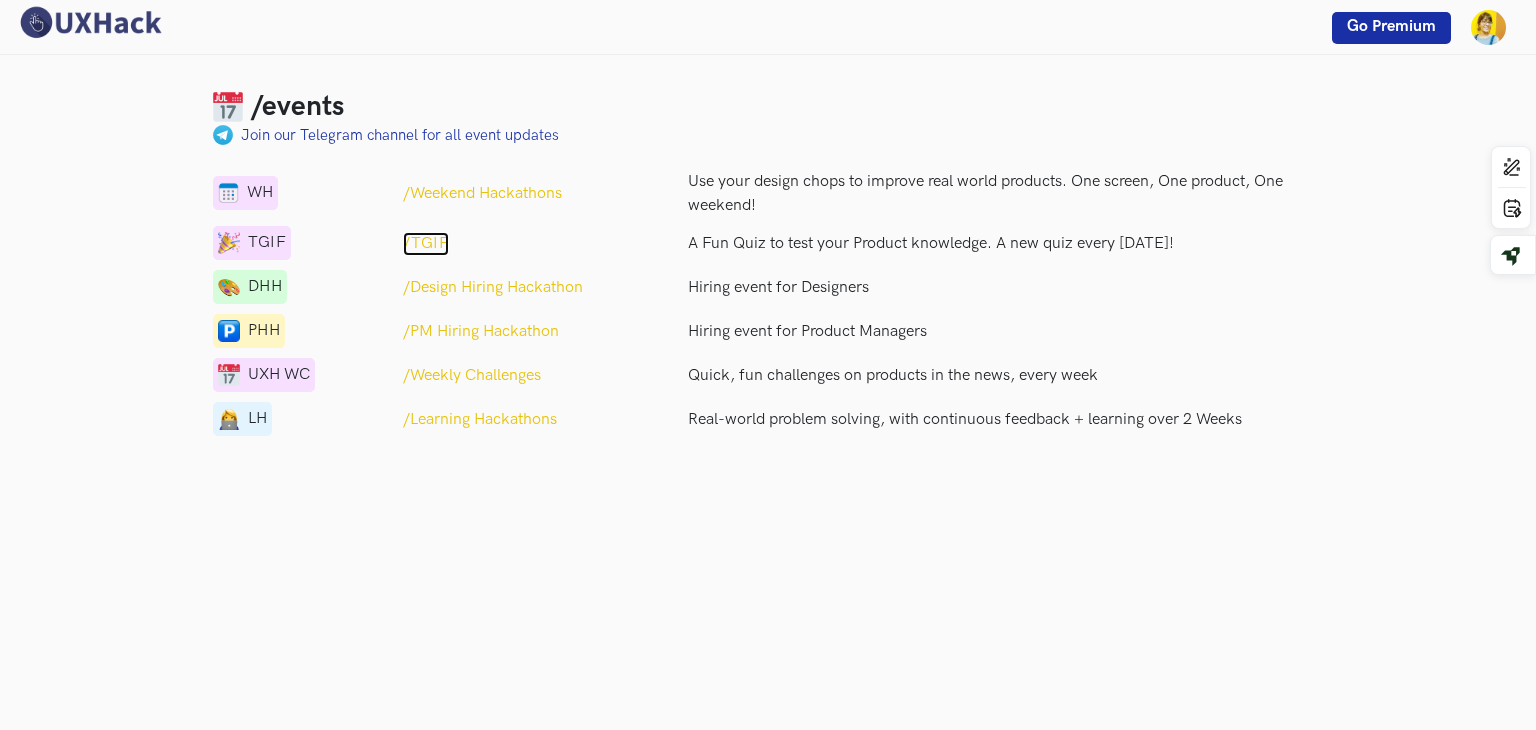 click on "/TGIF" at bounding box center [426, 244] 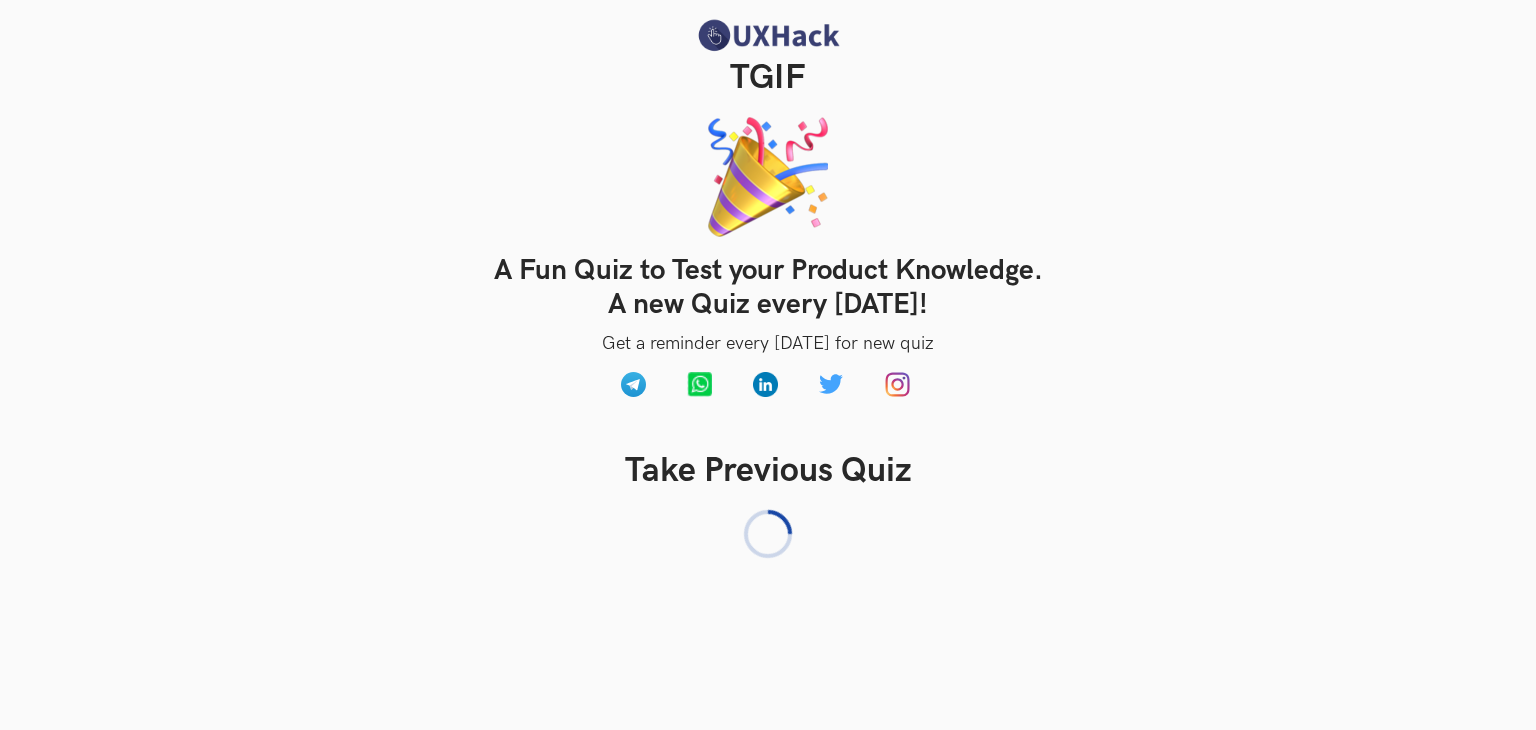 scroll, scrollTop: 0, scrollLeft: 0, axis: both 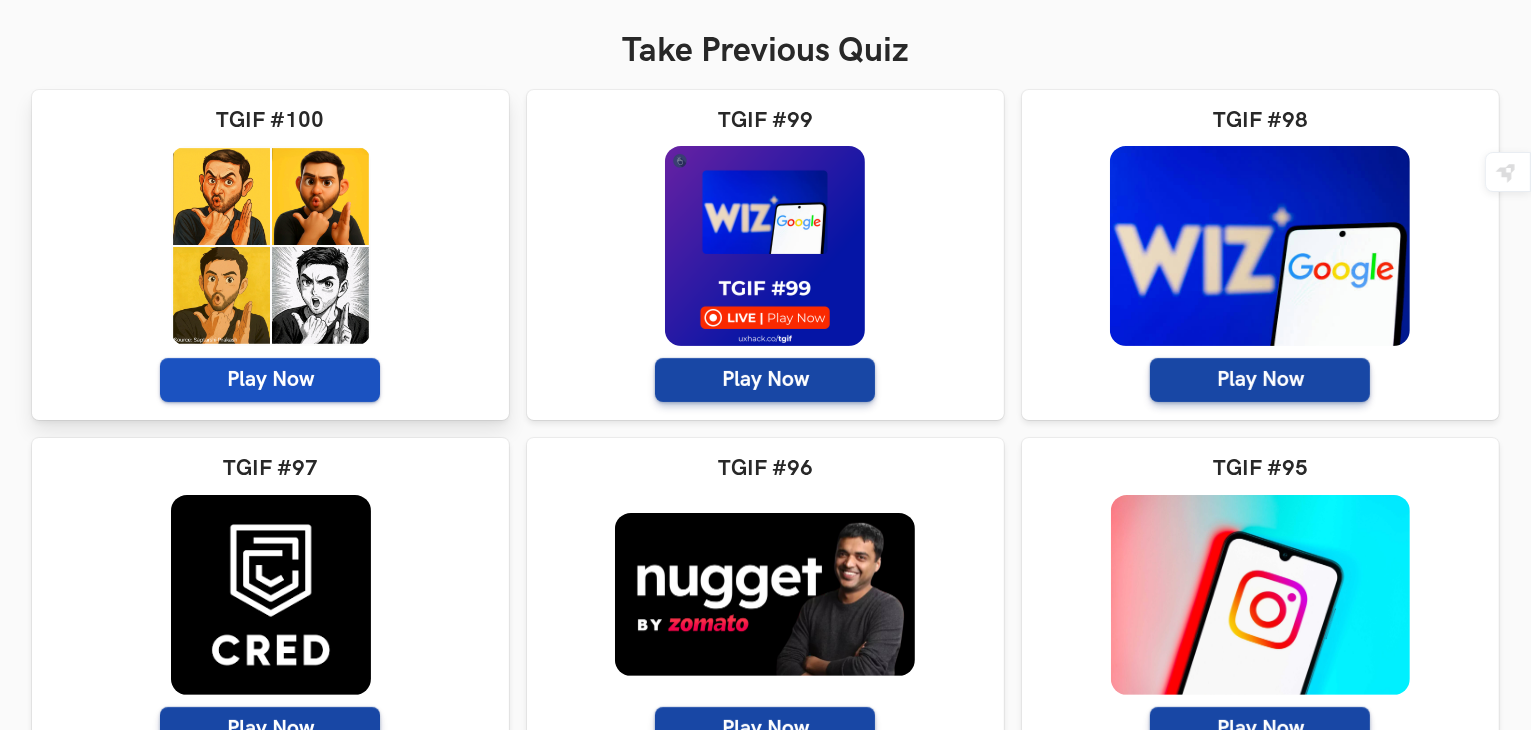 click on "Play Now" at bounding box center [270, 380] 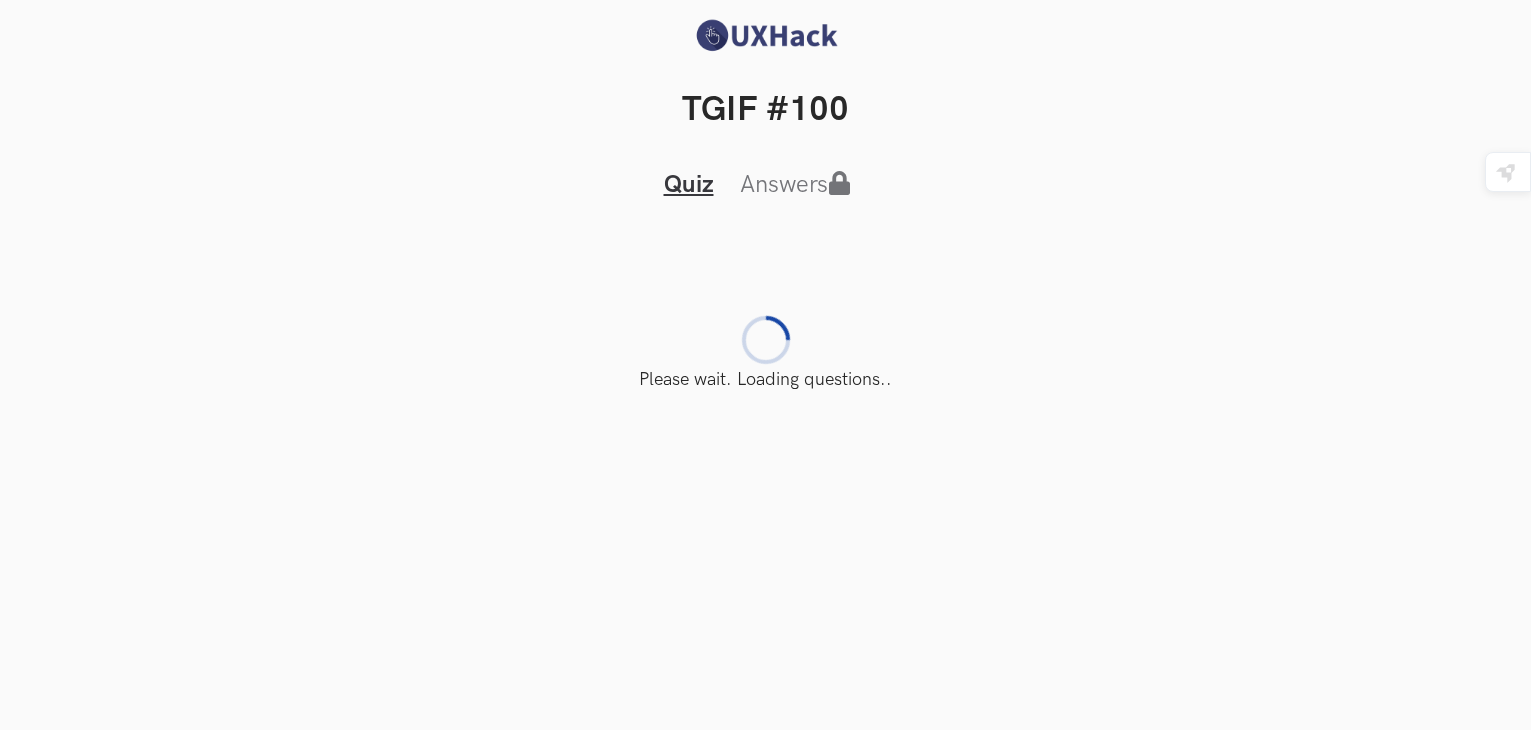 scroll, scrollTop: 0, scrollLeft: 0, axis: both 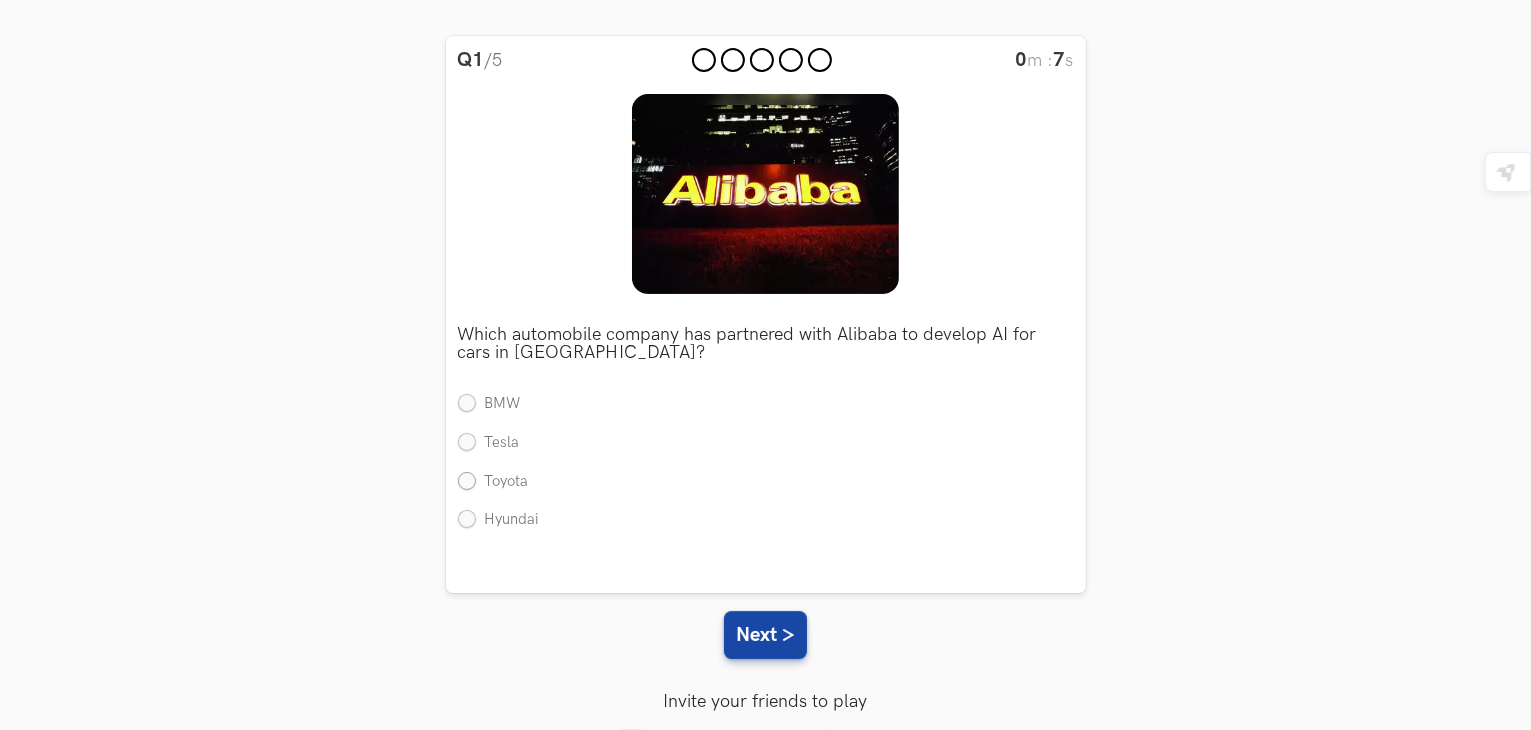 click on "Toyota" at bounding box center [493, 482] 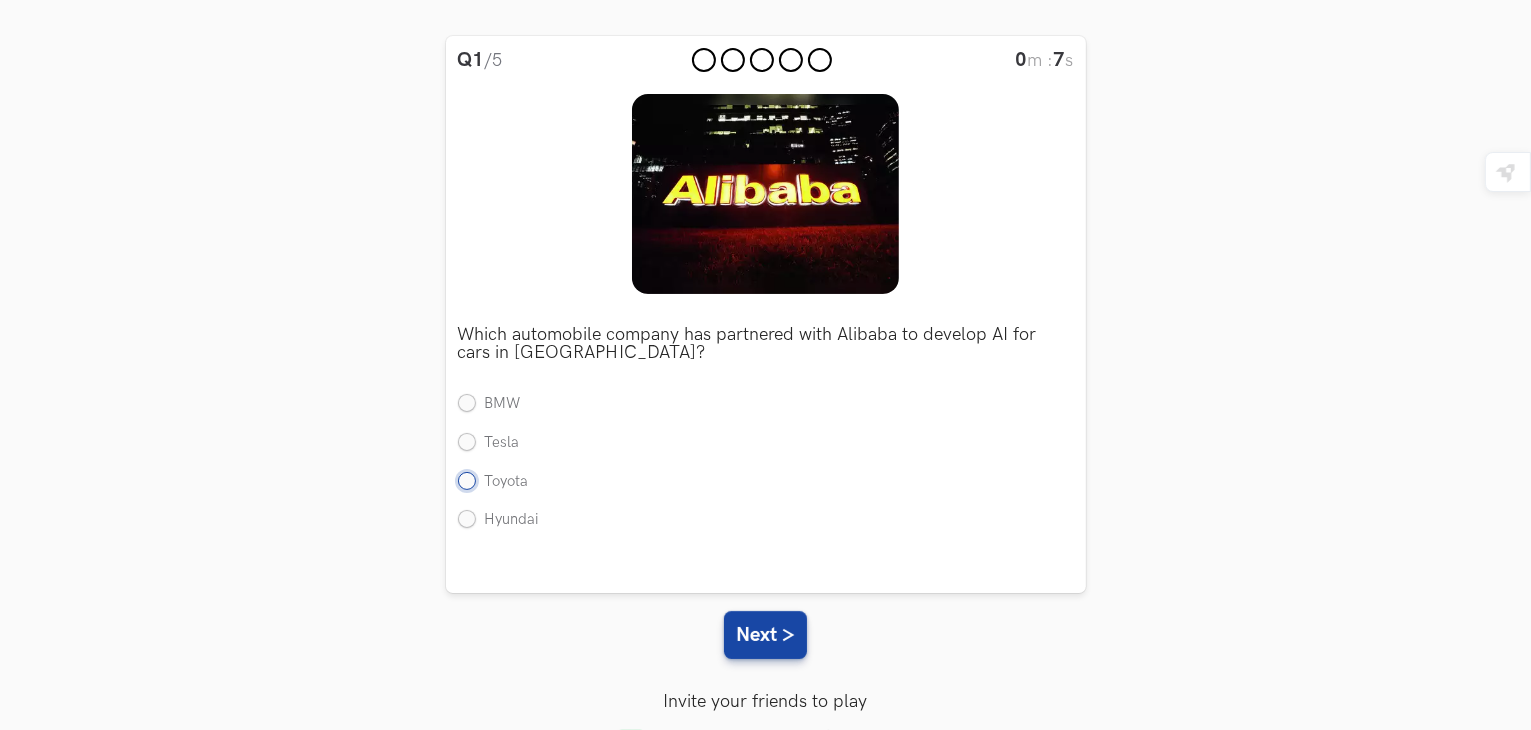 click on "Toyota" at bounding box center (467, 482) 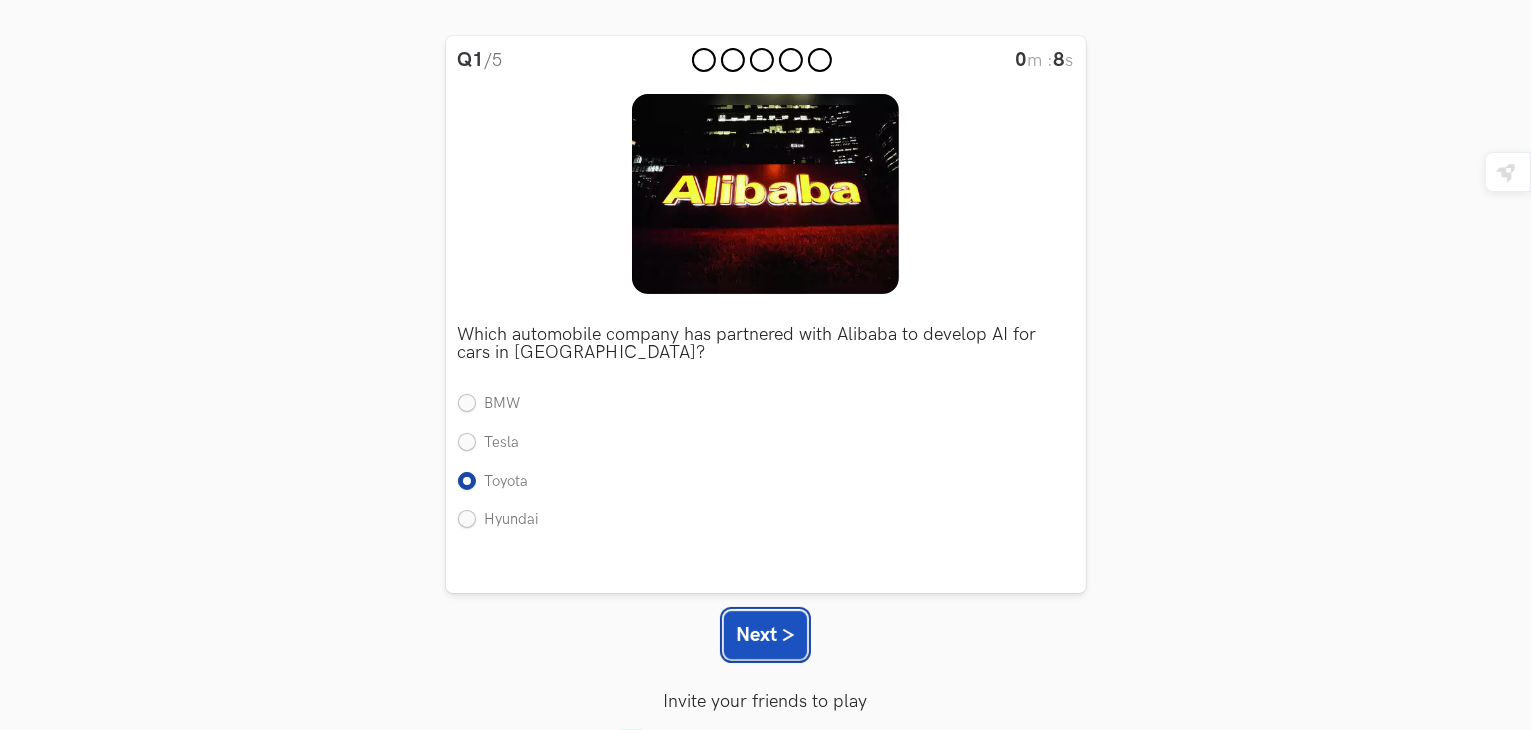 click on "Next >" at bounding box center (765, 635) 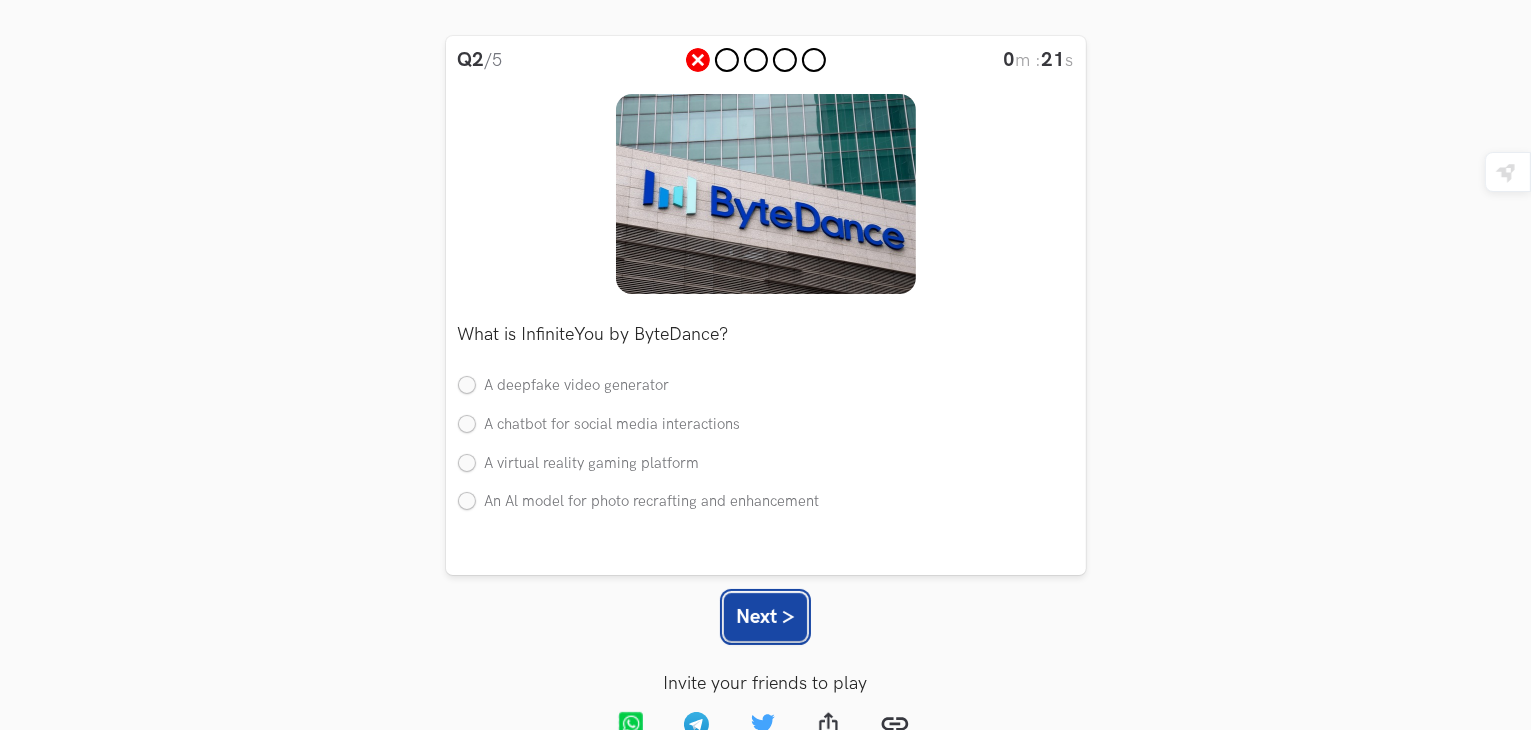 scroll, scrollTop: 272, scrollLeft: 0, axis: vertical 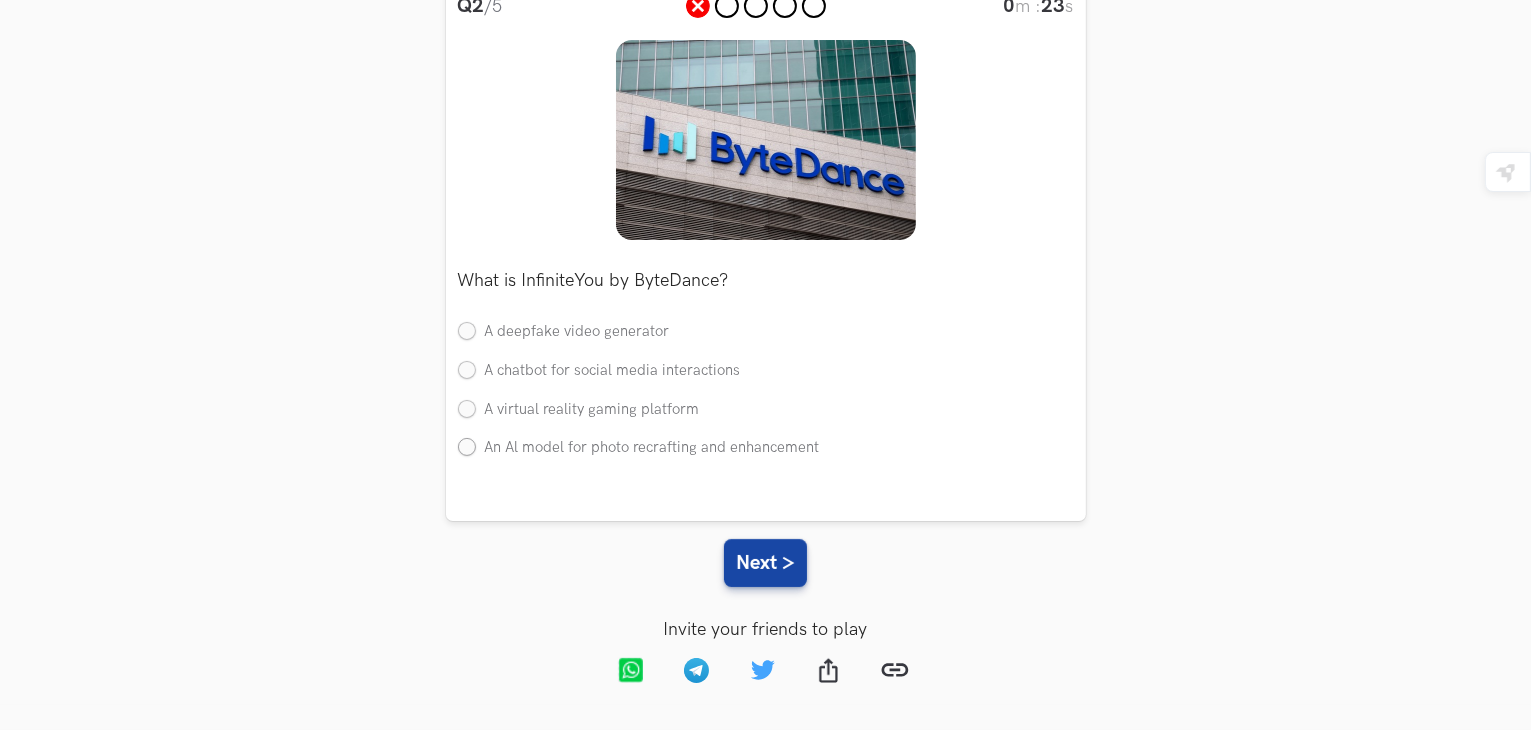 click on "An Al model for photo recrafting and enhancement" at bounding box center (639, 448) 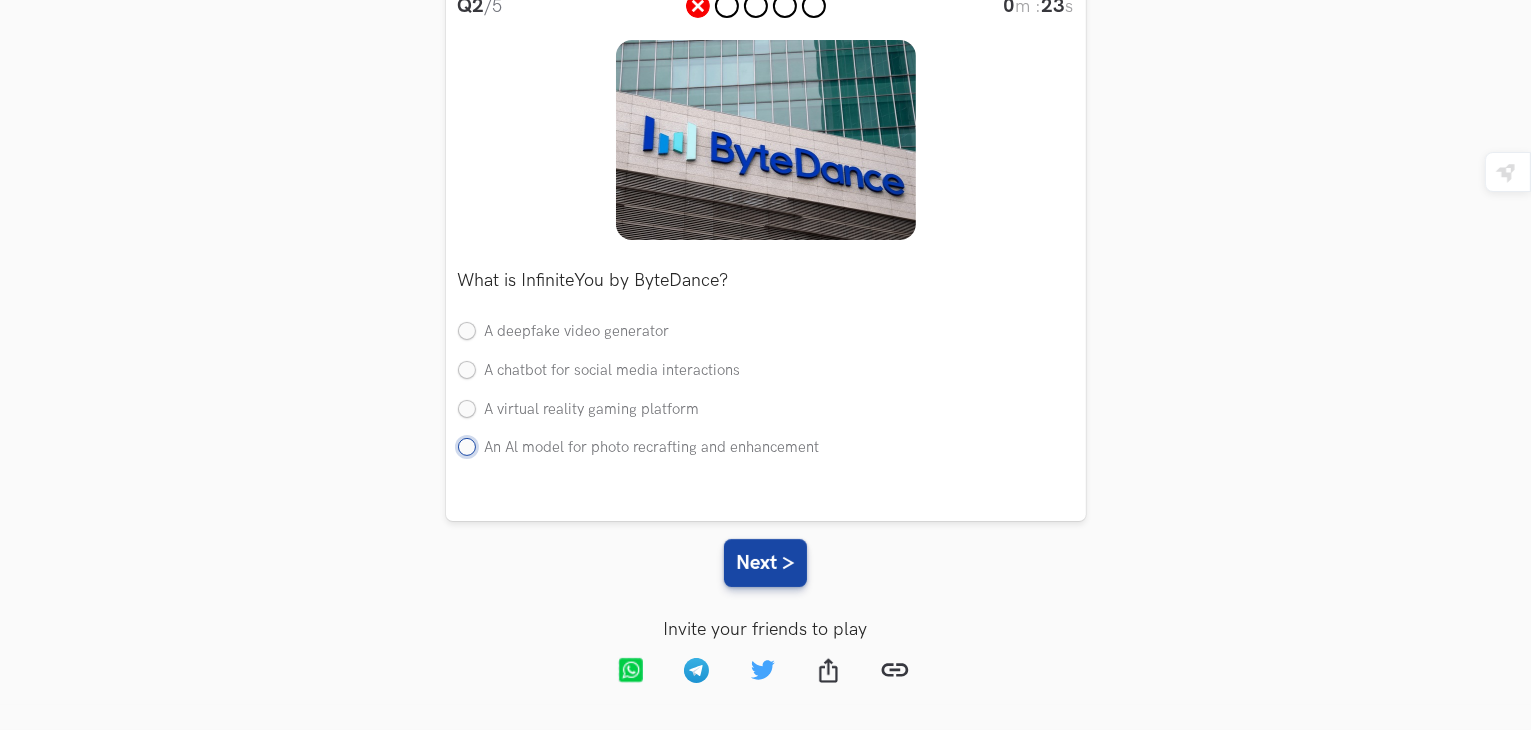 click on "An Al model for photo recrafting and enhancement" at bounding box center [467, 449] 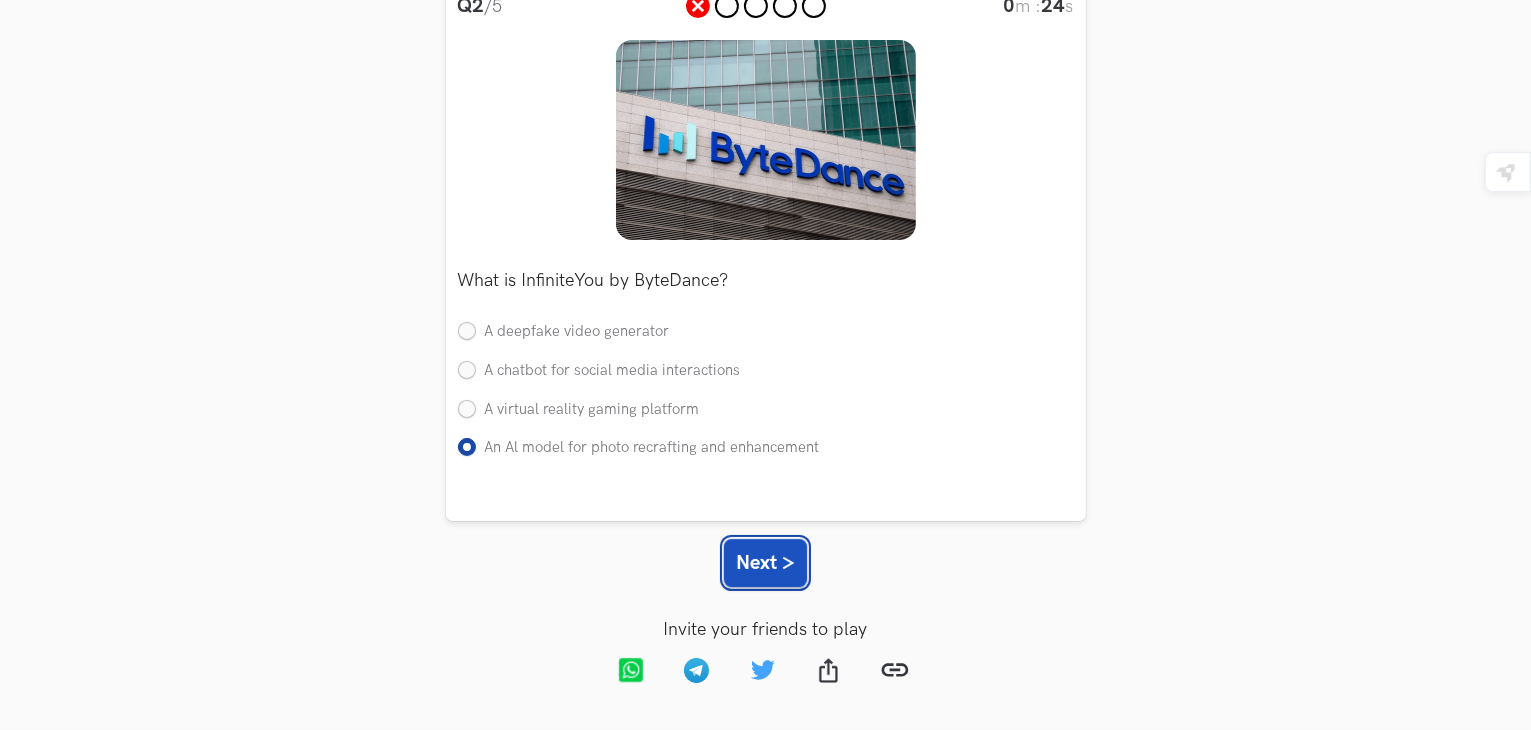 click on "Next >" at bounding box center [765, 563] 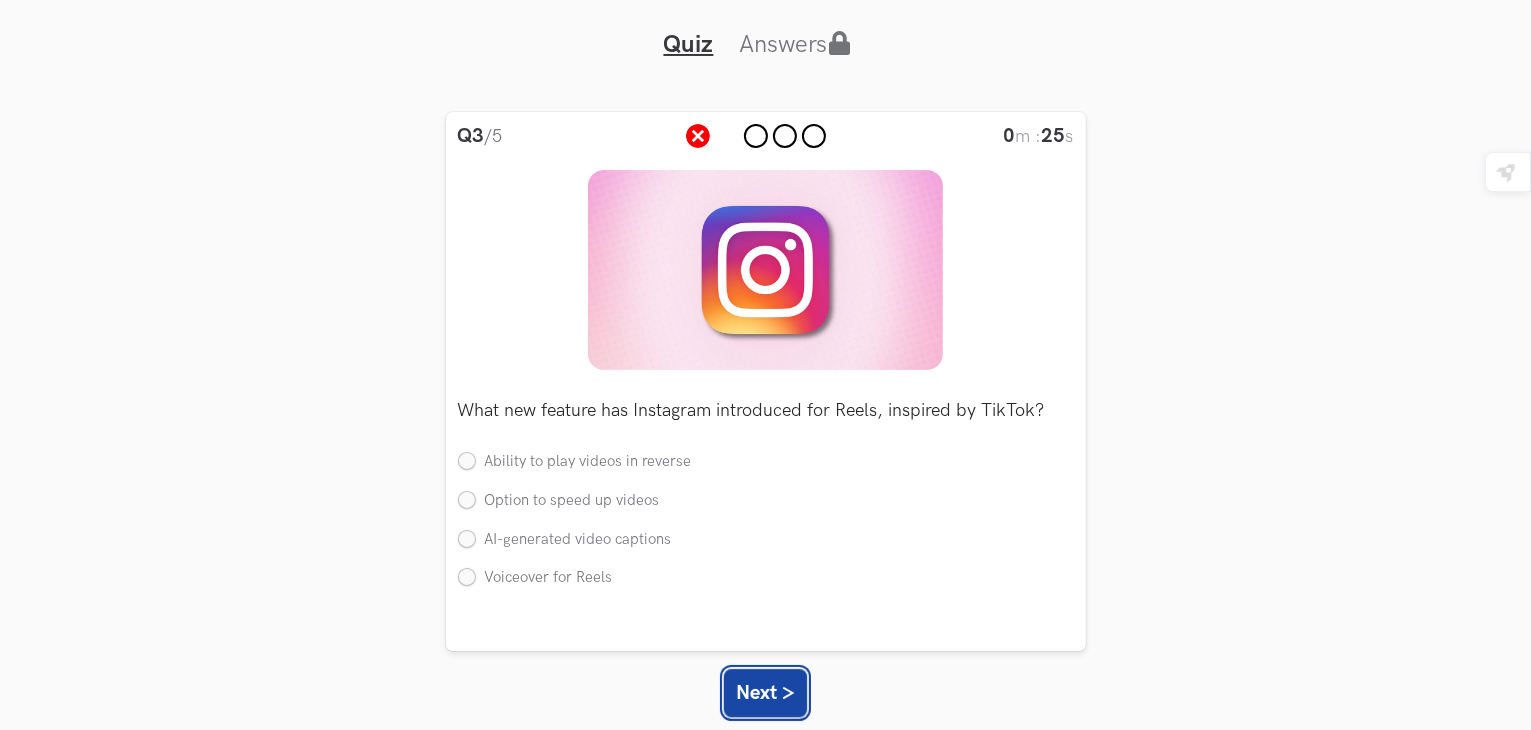 scroll, scrollTop: 136, scrollLeft: 0, axis: vertical 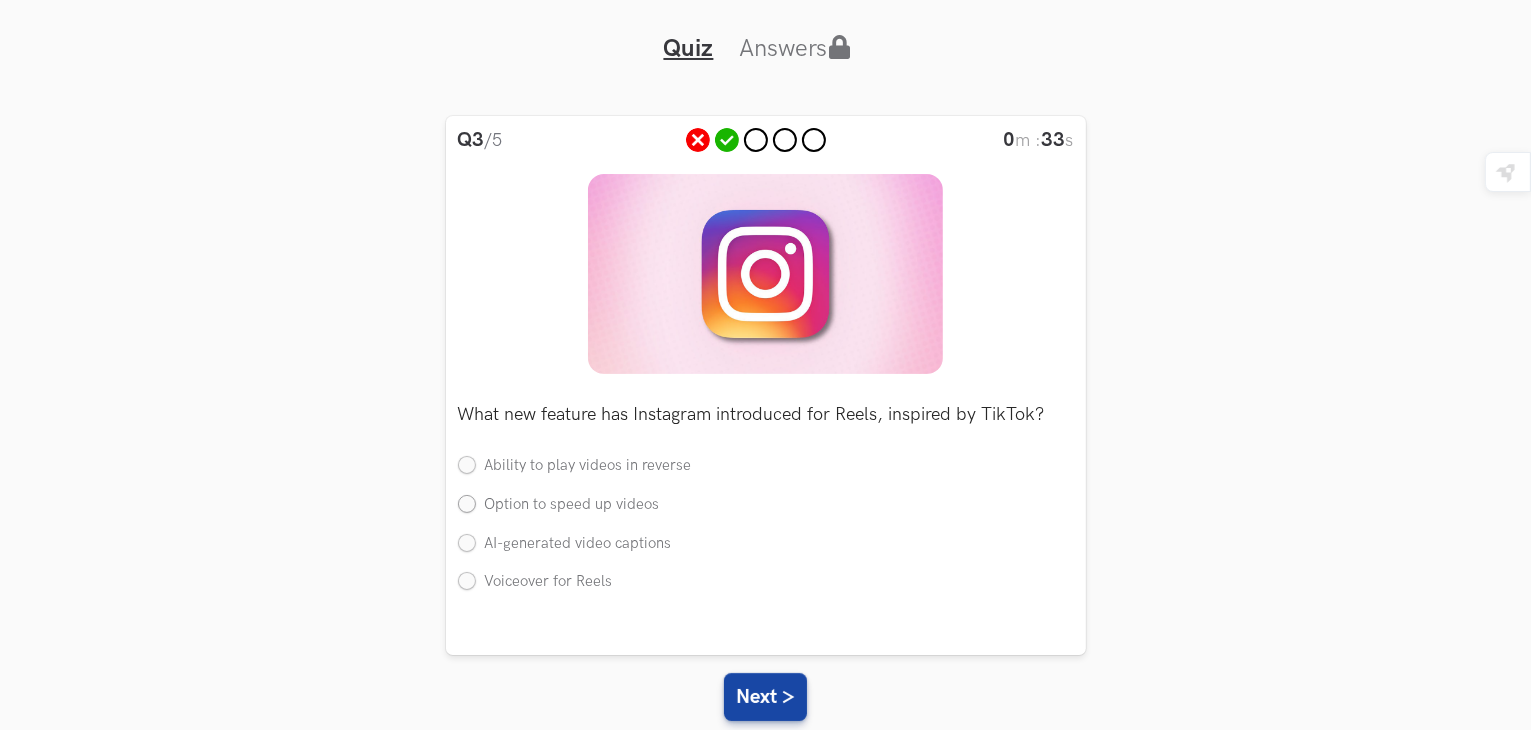 click on "Option to speed up videos" at bounding box center (559, 505) 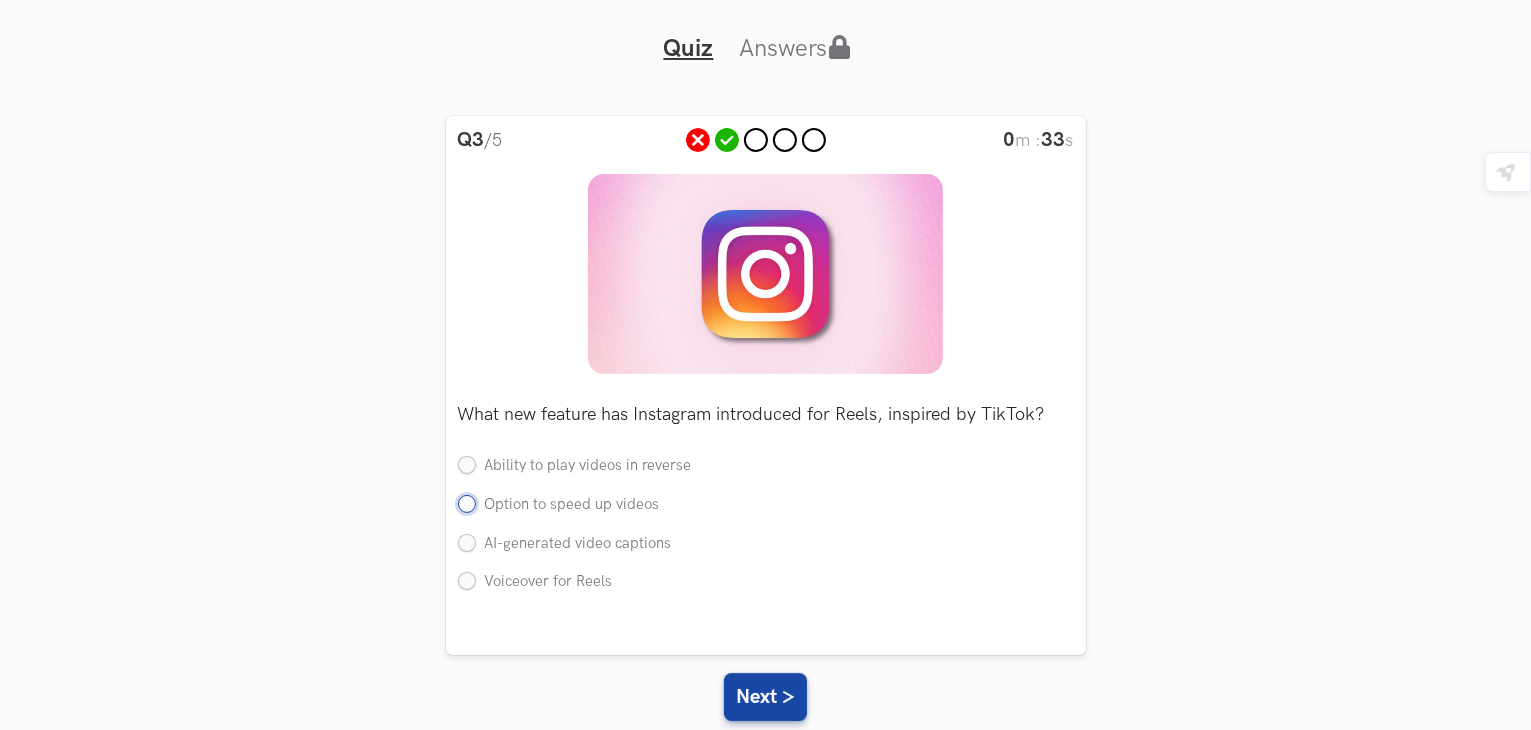 click on "Option to speed up videos" at bounding box center (467, 505) 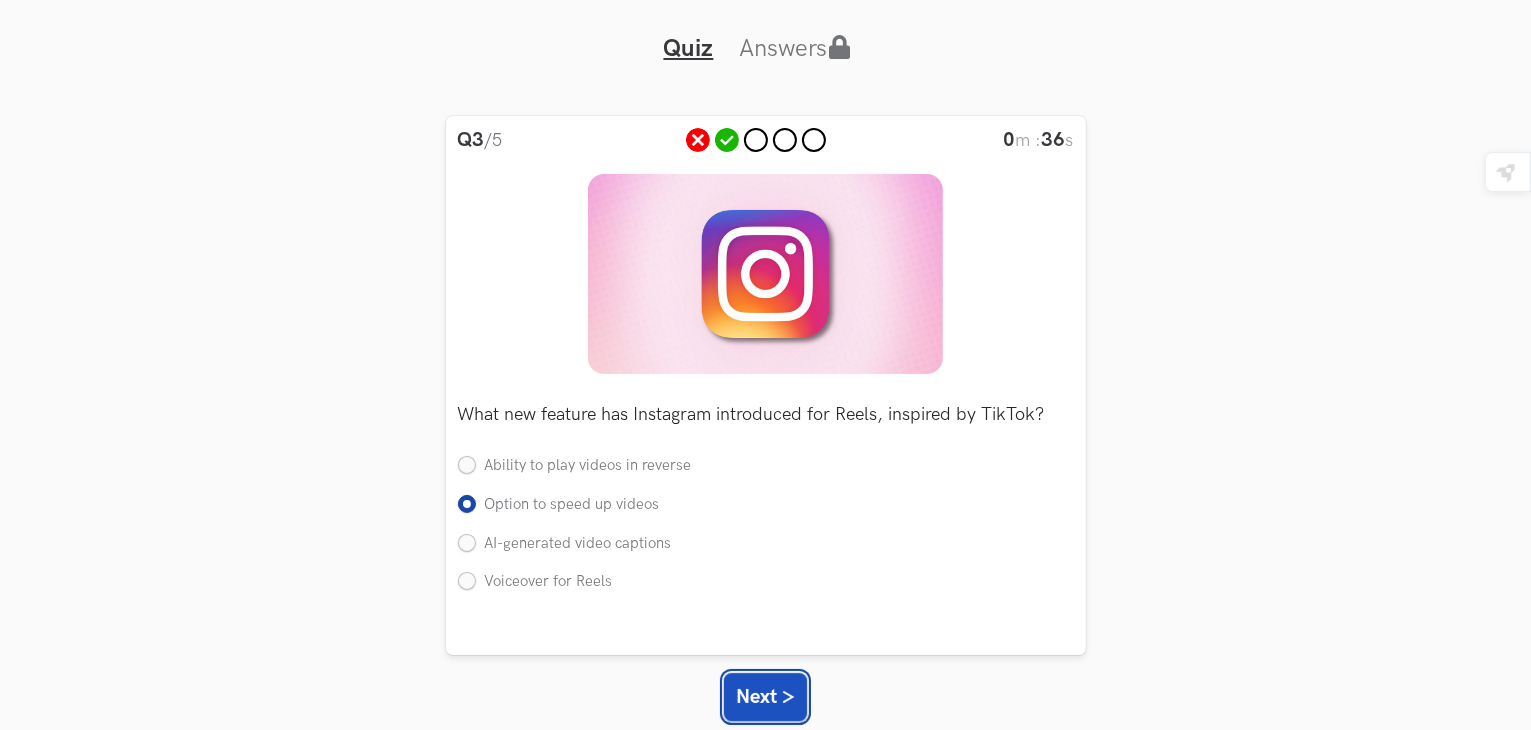 click on "Next >" at bounding box center [765, 697] 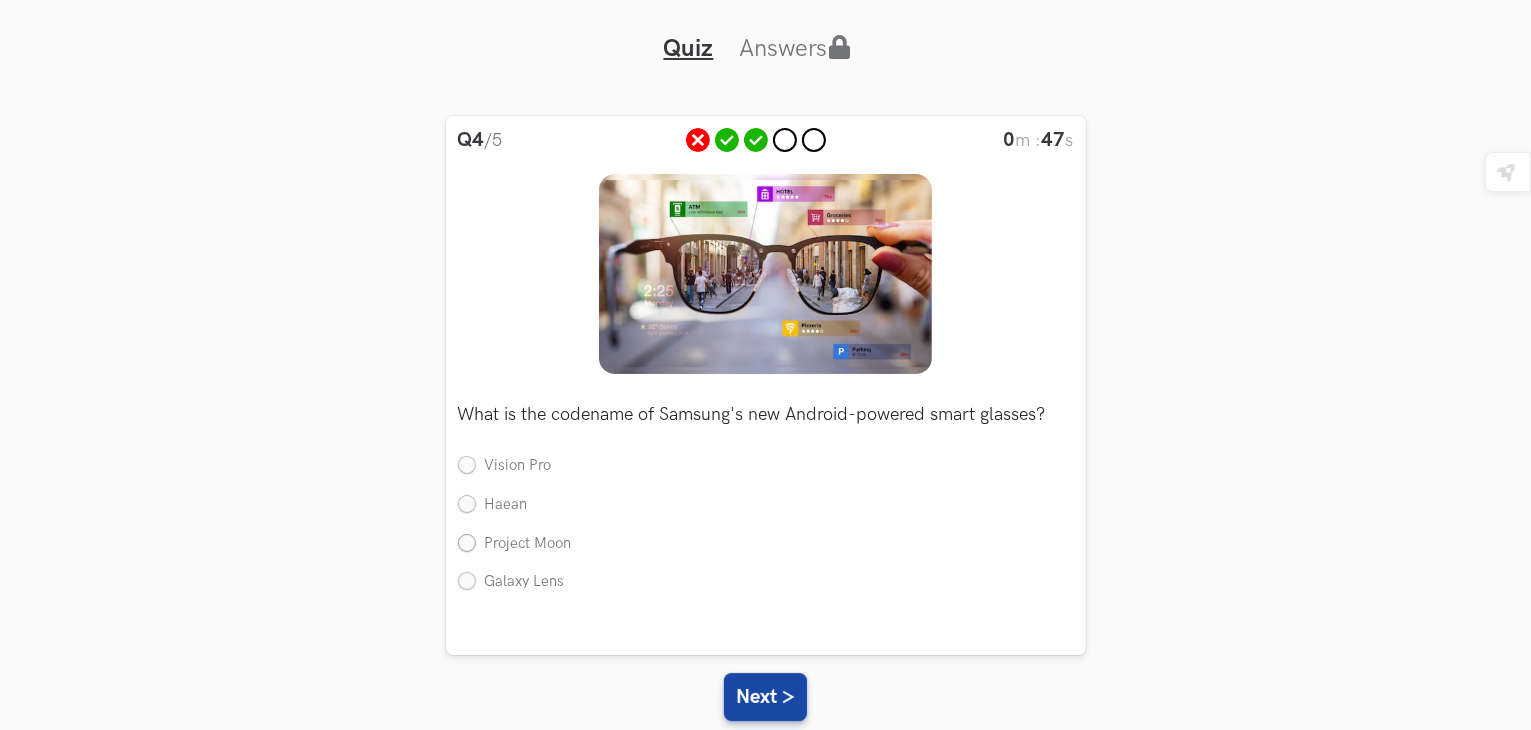click on "Project Moon" at bounding box center [515, 544] 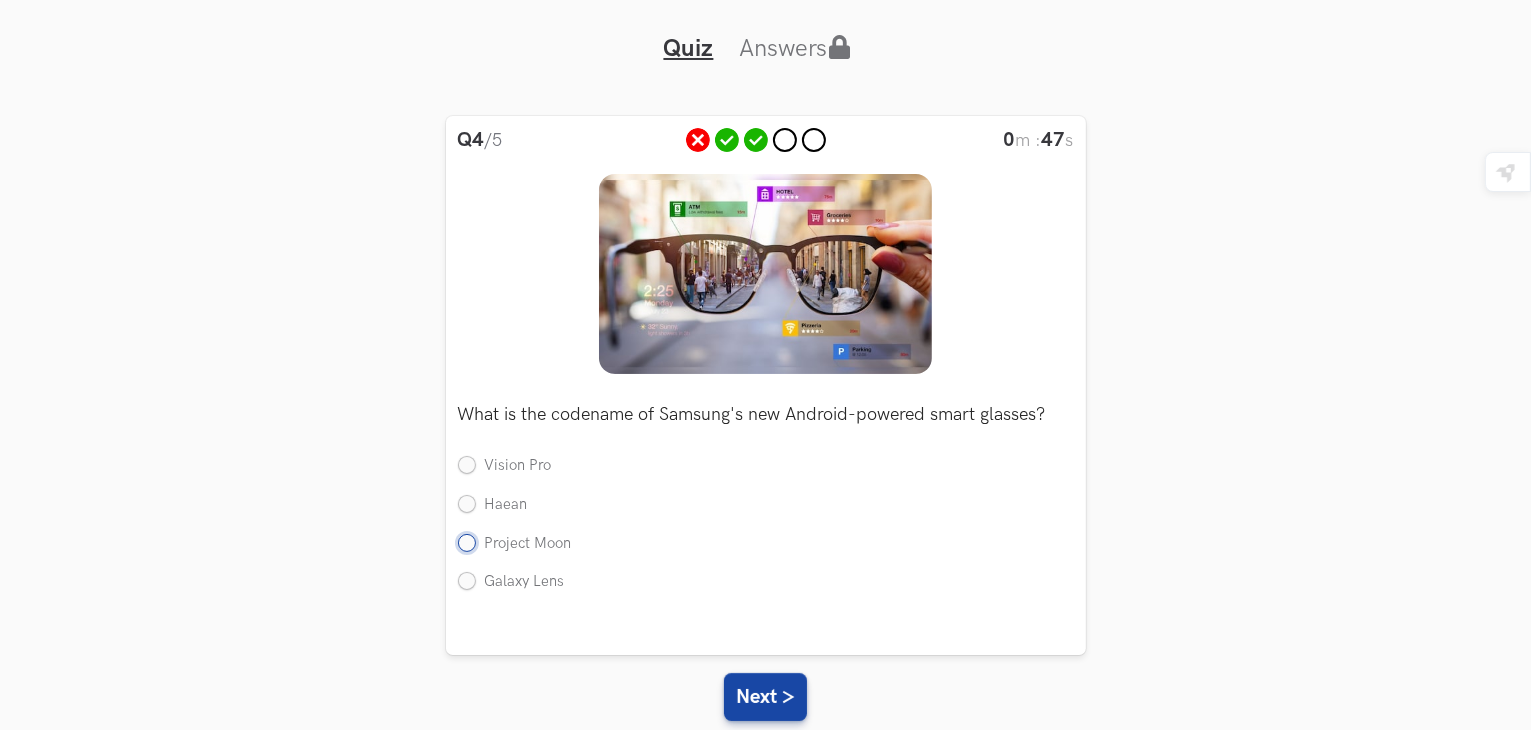 click on "Project Moon" at bounding box center (467, 544) 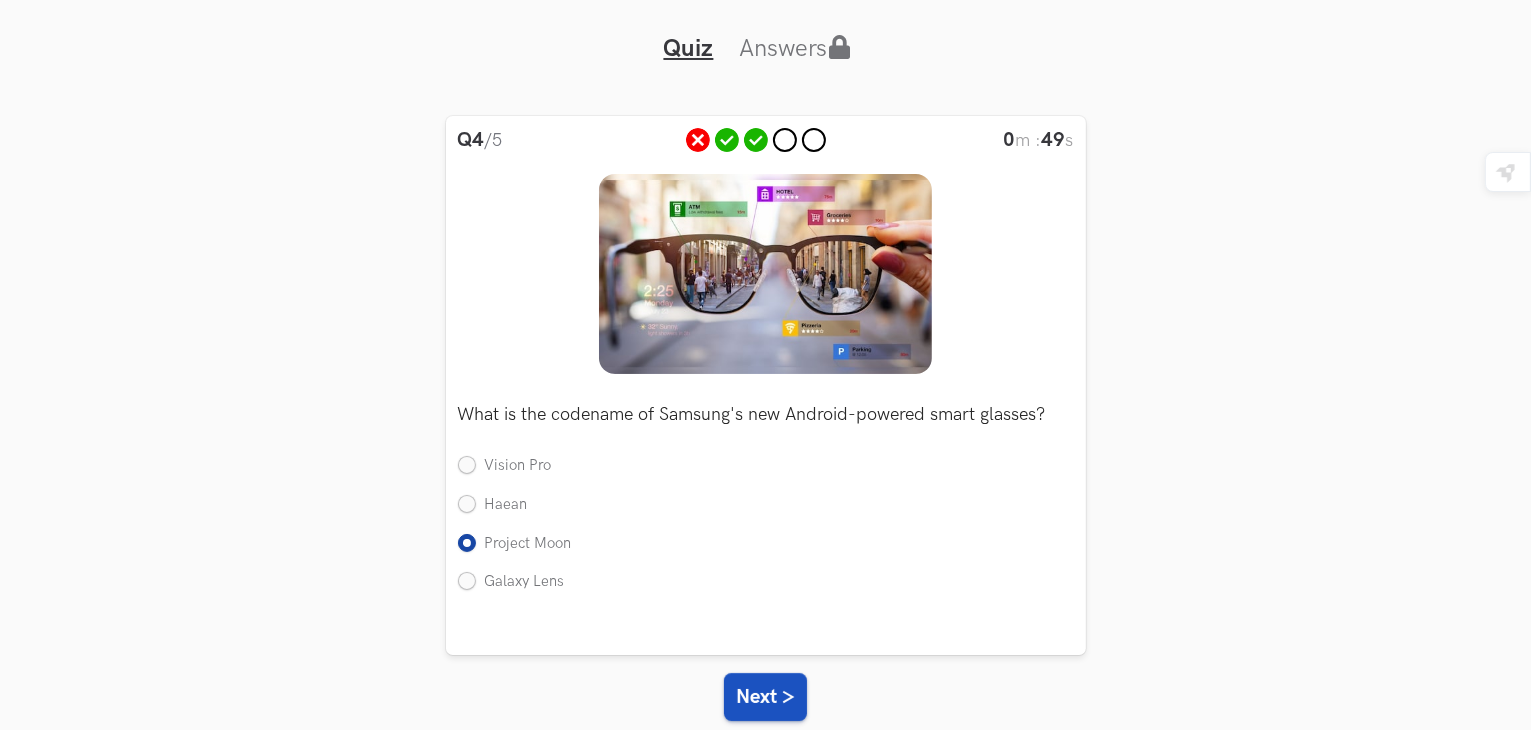 scroll, scrollTop: 143, scrollLeft: 0, axis: vertical 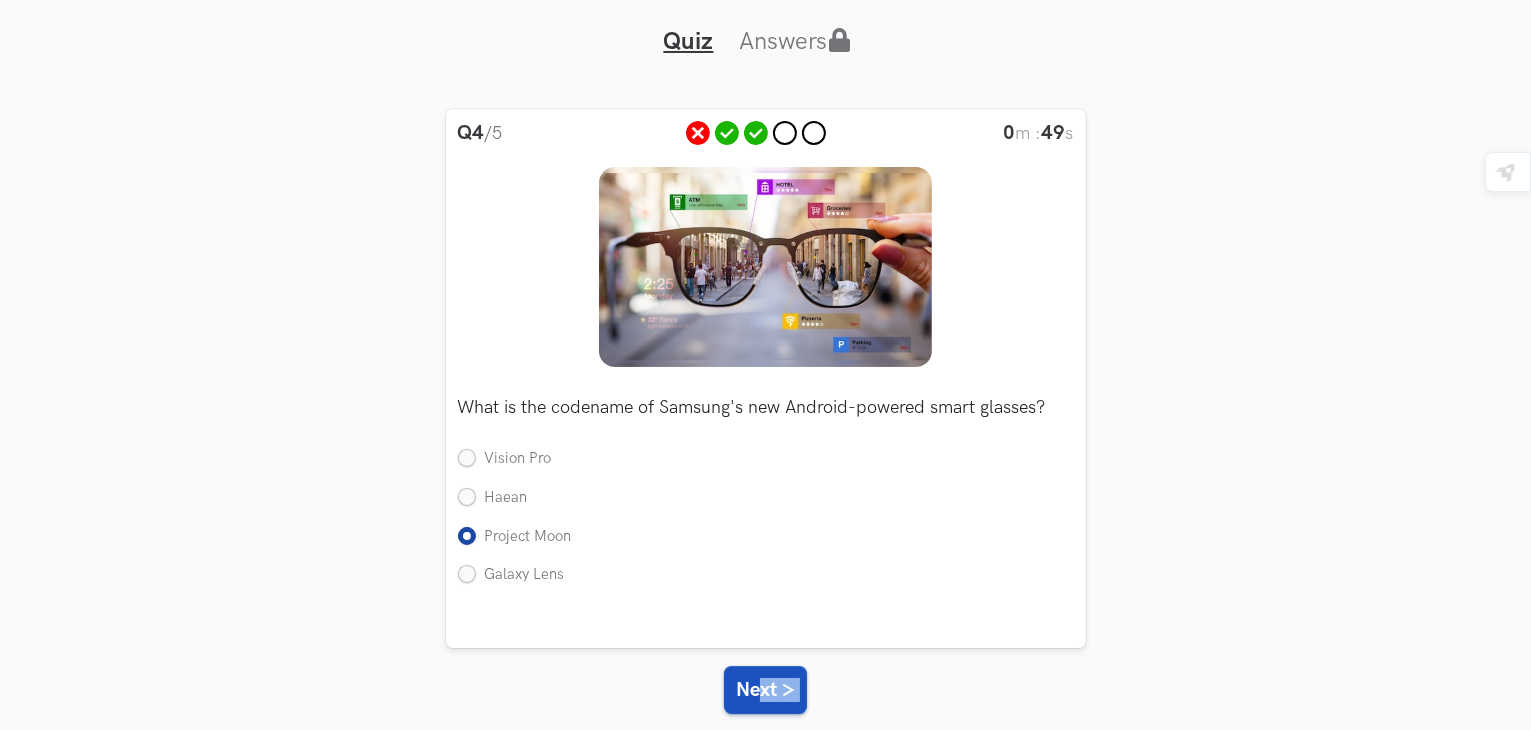 drag, startPoint x: 776, startPoint y: 723, endPoint x: 764, endPoint y: 691, distance: 34.176014 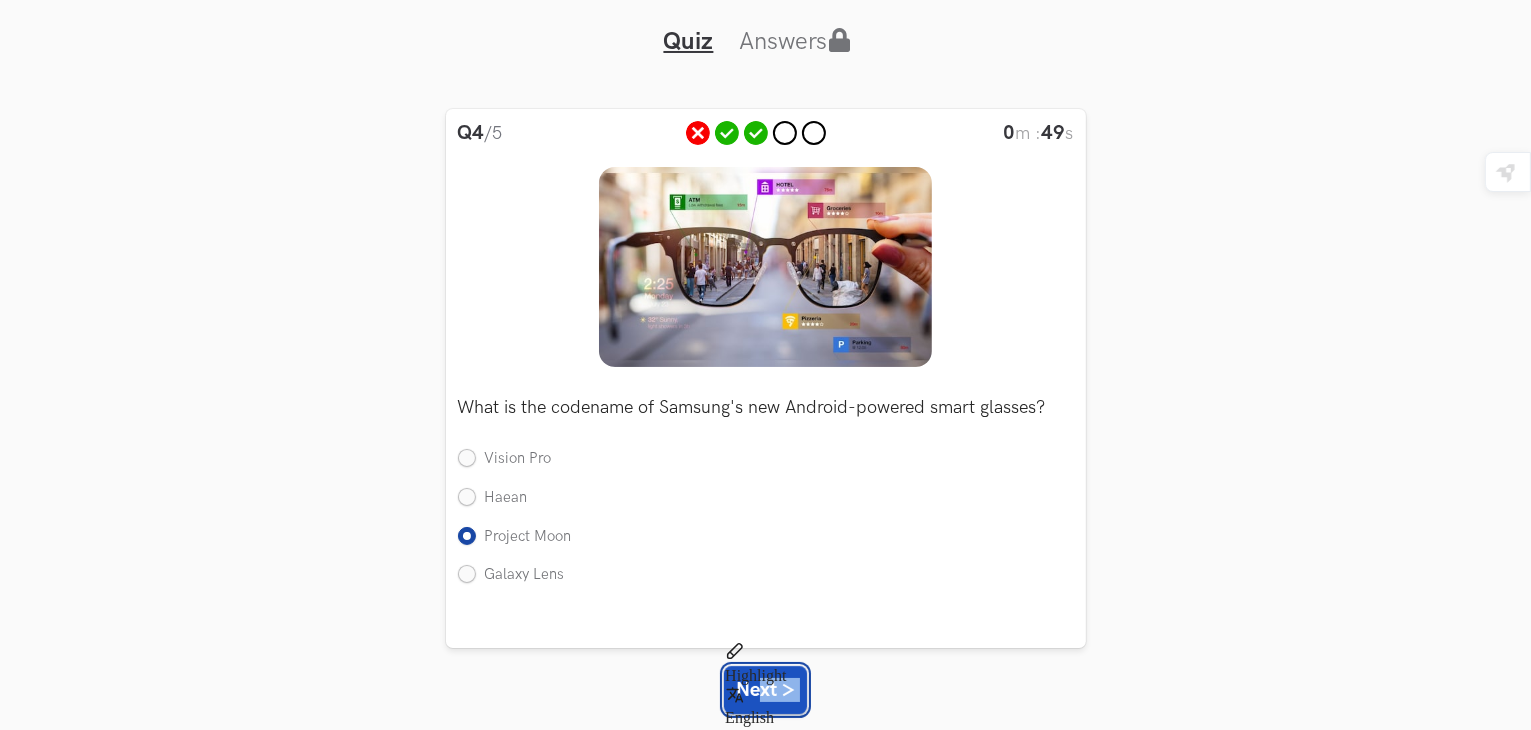 click on "Next >" at bounding box center (765, 690) 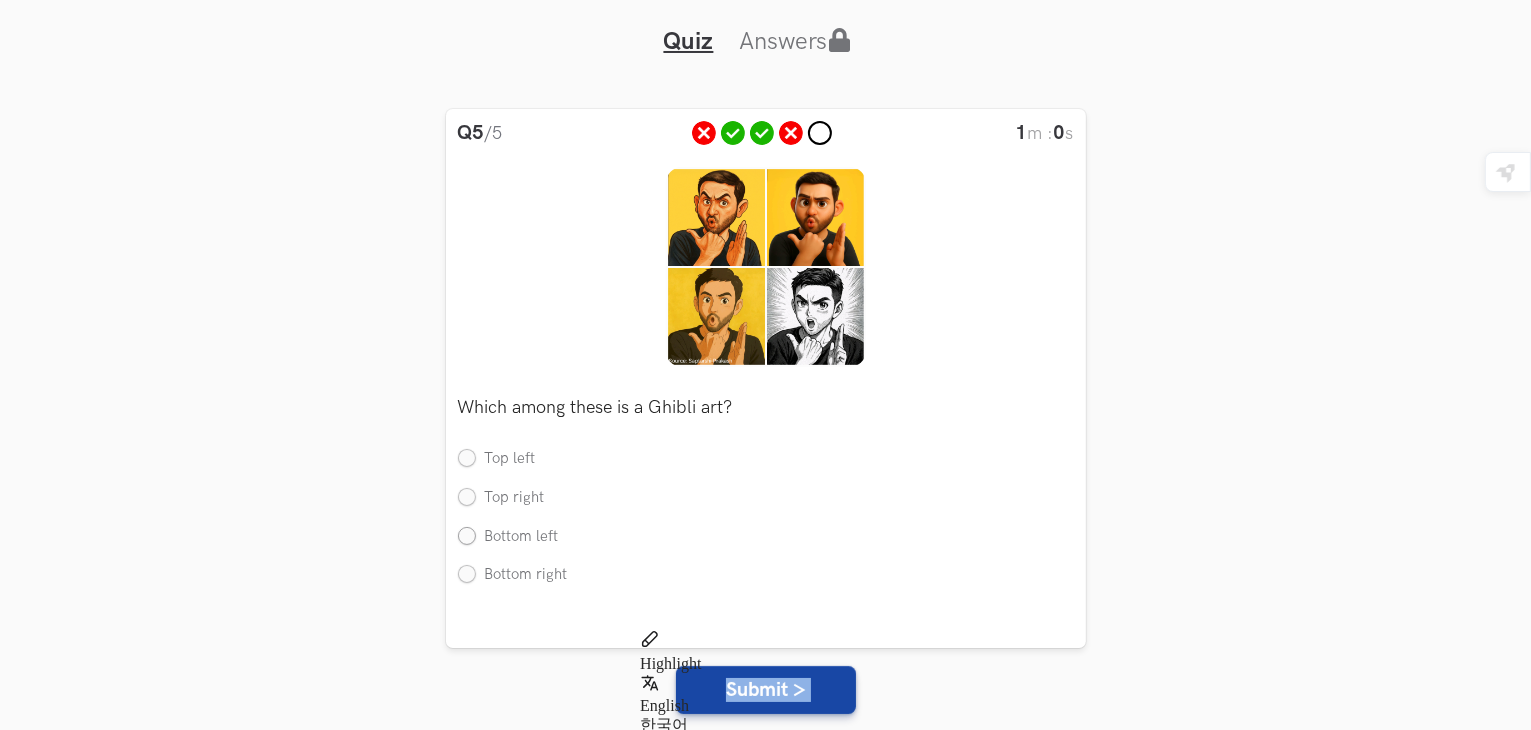 click on "Bottom left" at bounding box center (508, 537) 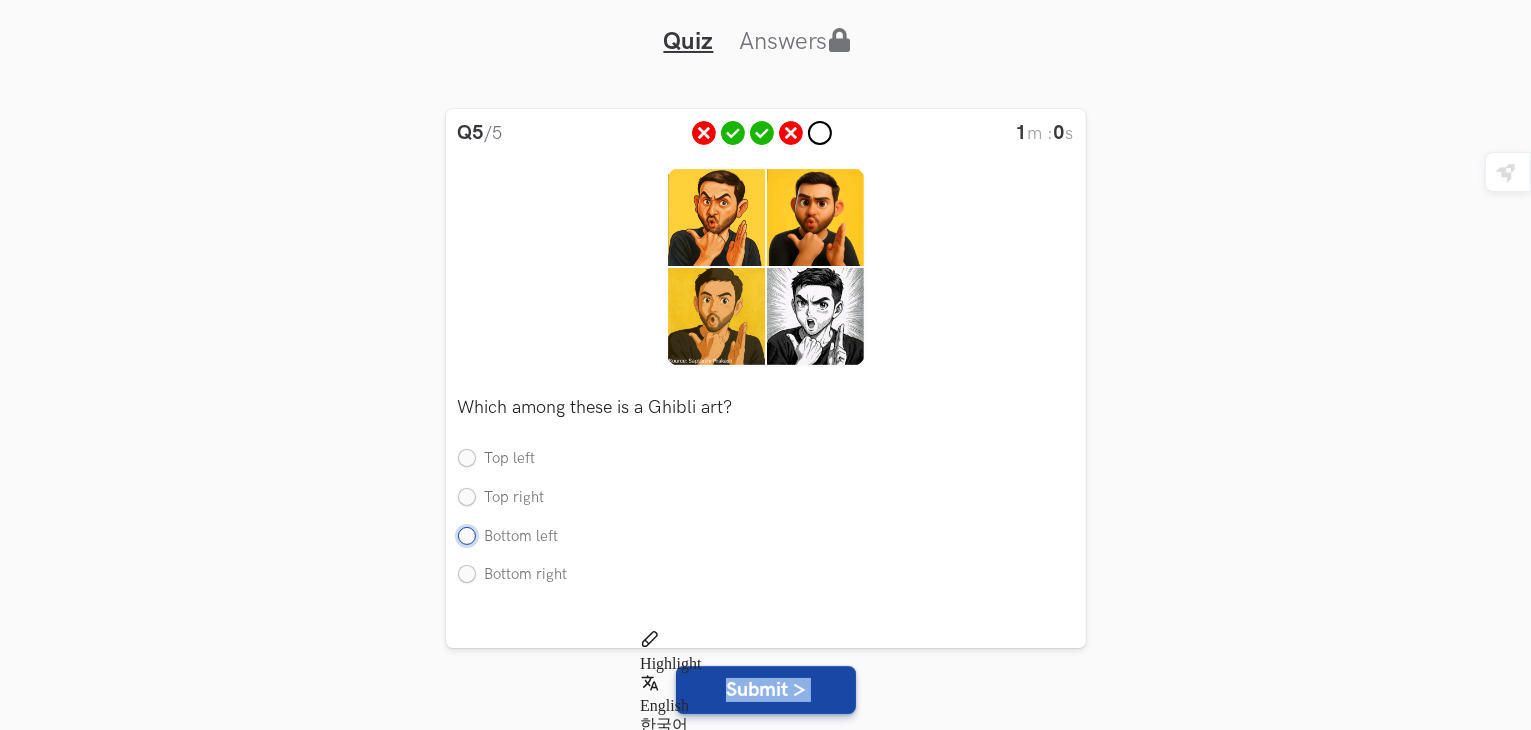 click on "Bottom left" at bounding box center (467, 537) 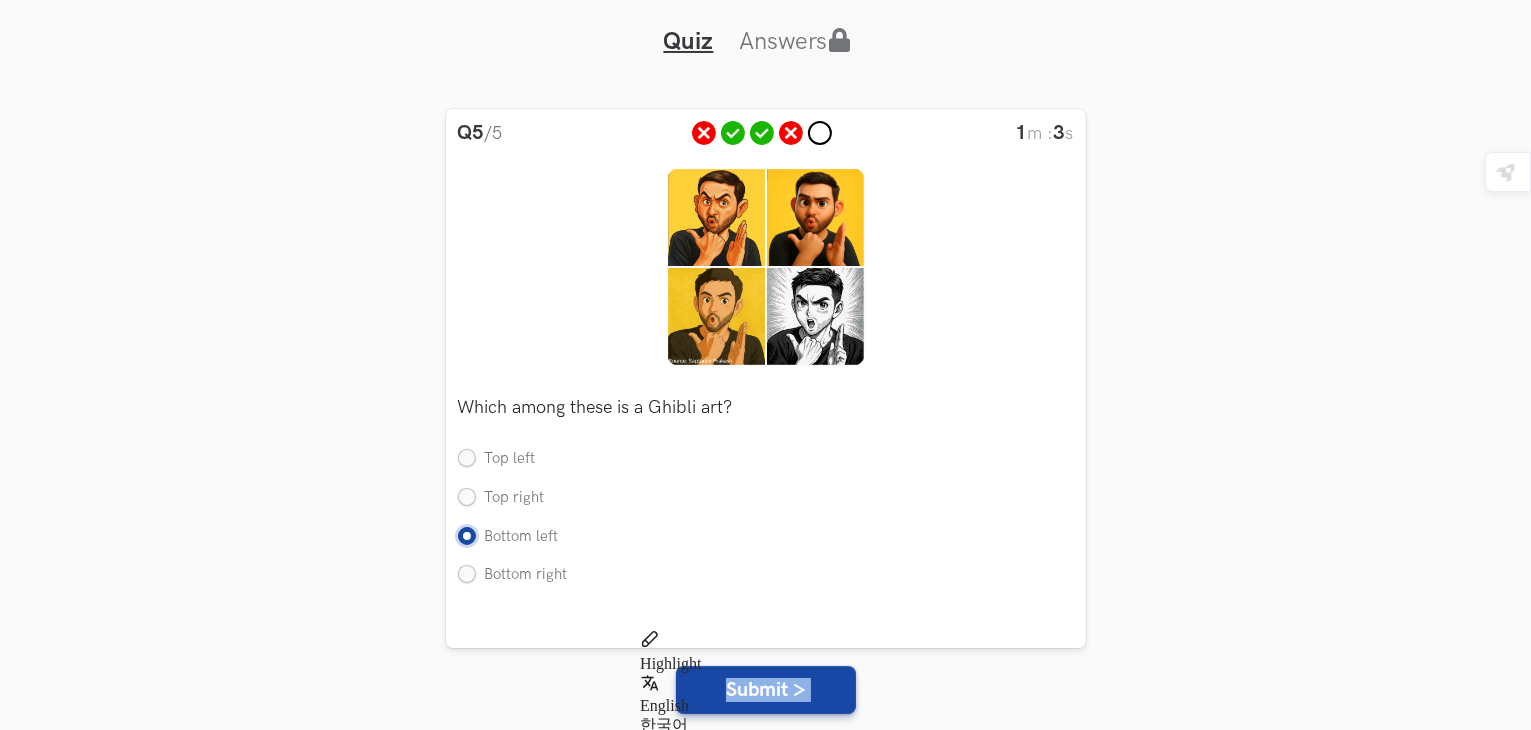 scroll, scrollTop: 173, scrollLeft: 0, axis: vertical 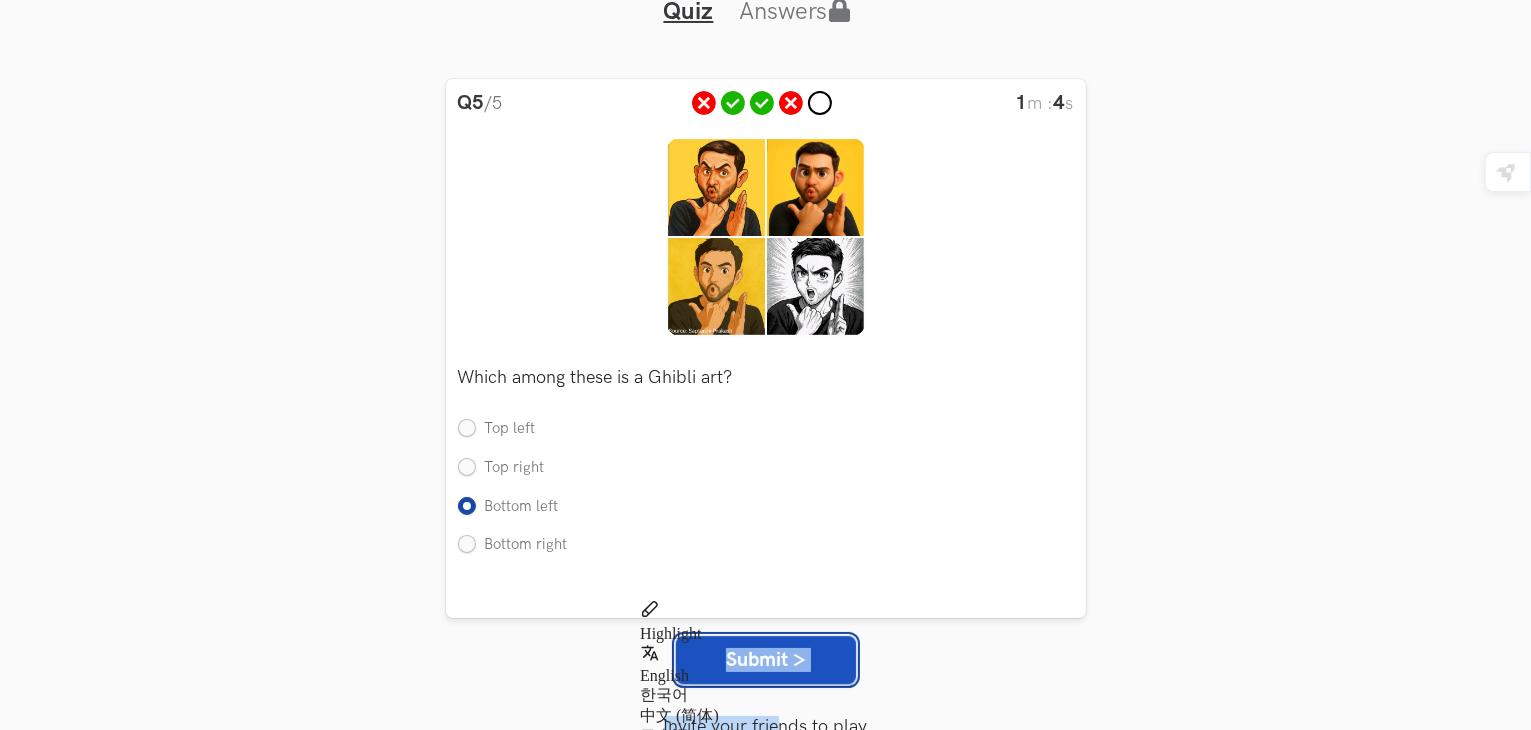 click on "Submit >" at bounding box center (766, 660) 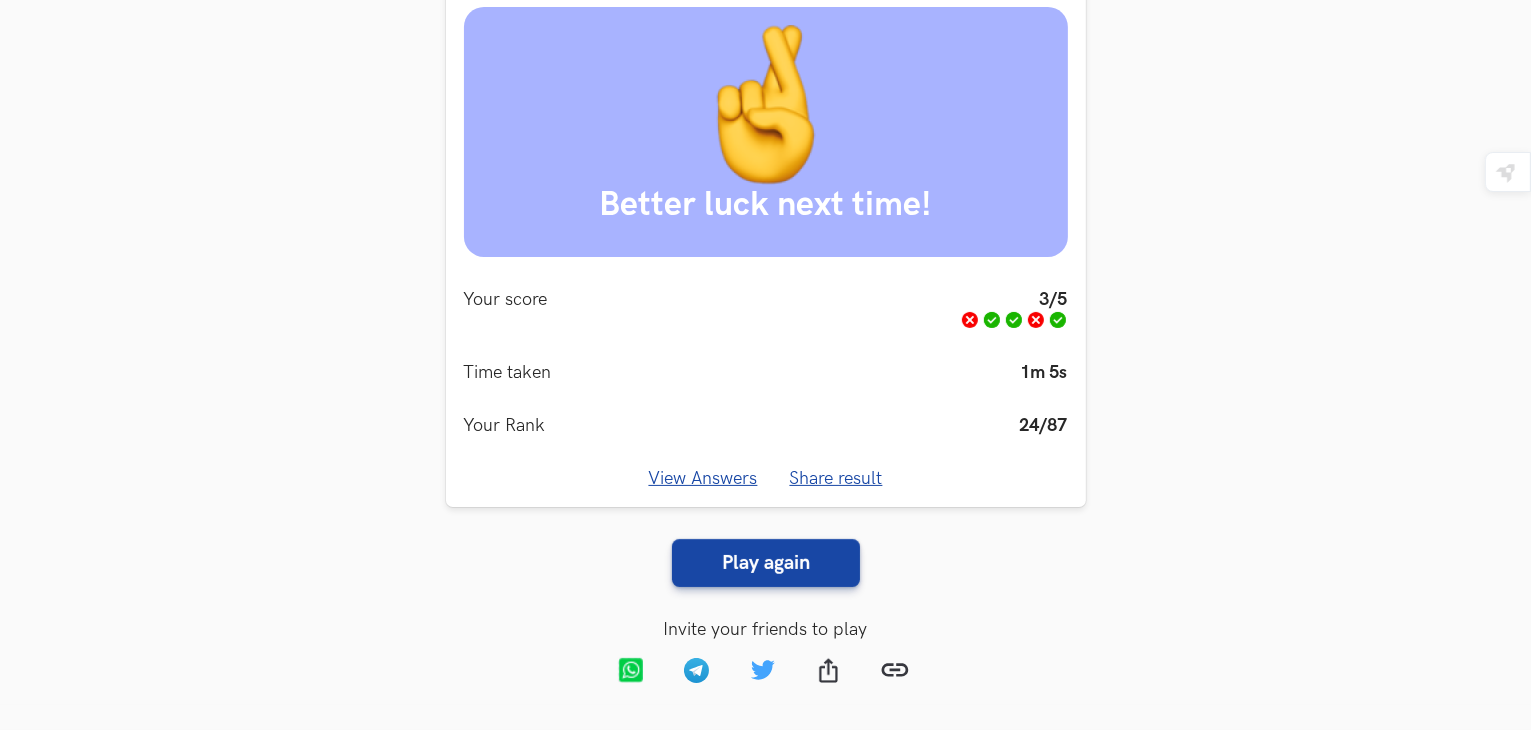 scroll, scrollTop: 236, scrollLeft: 0, axis: vertical 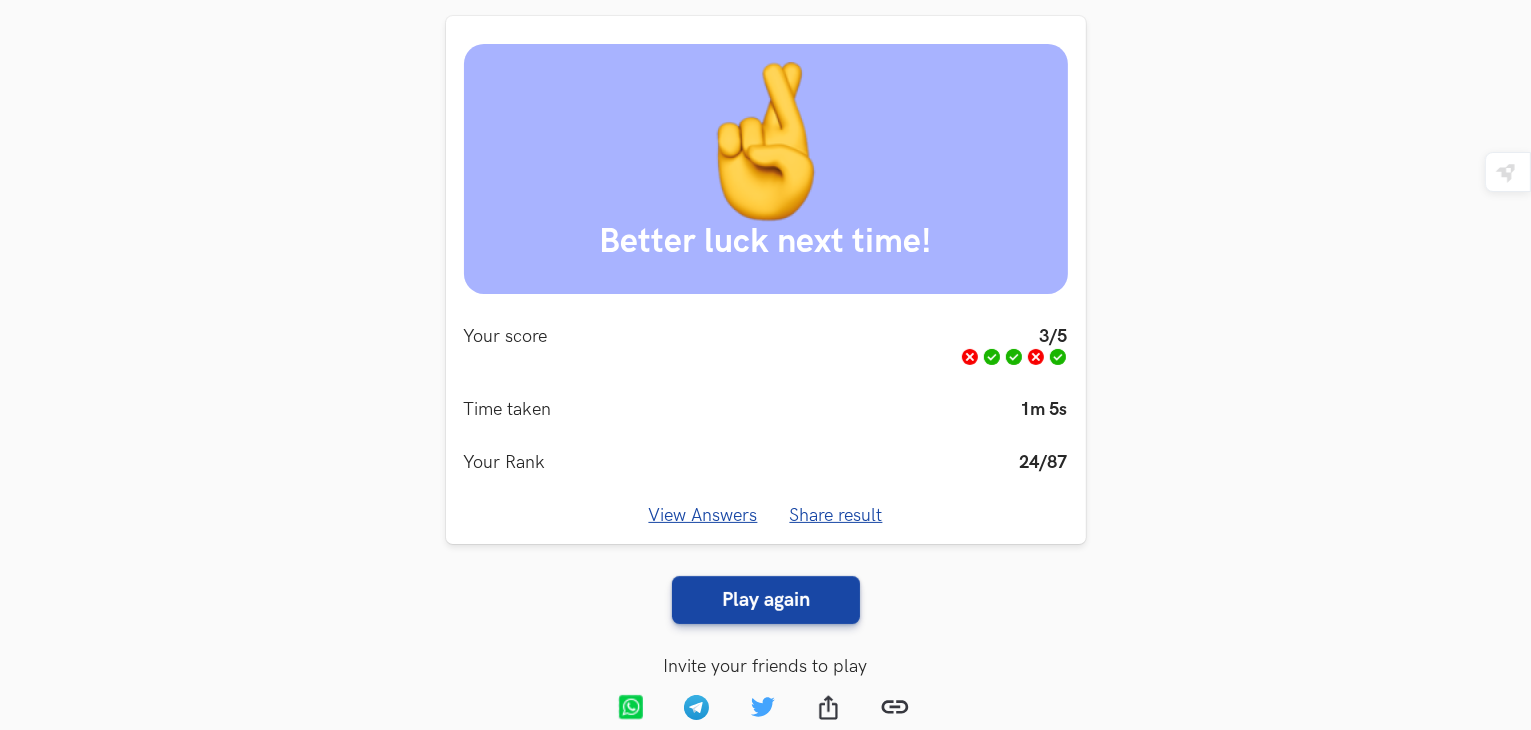 click on "Share result" at bounding box center (836, 515) 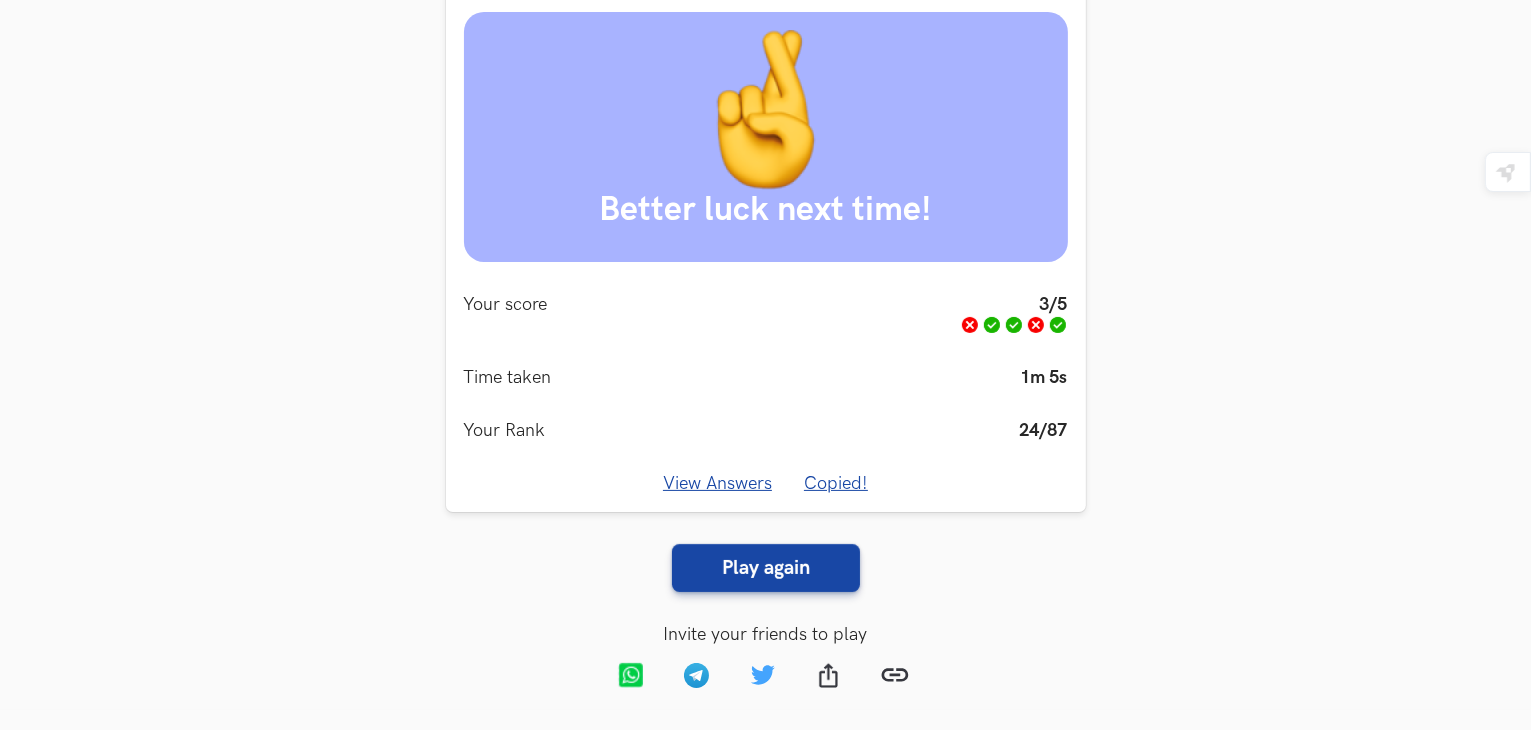 scroll, scrollTop: 277, scrollLeft: 0, axis: vertical 